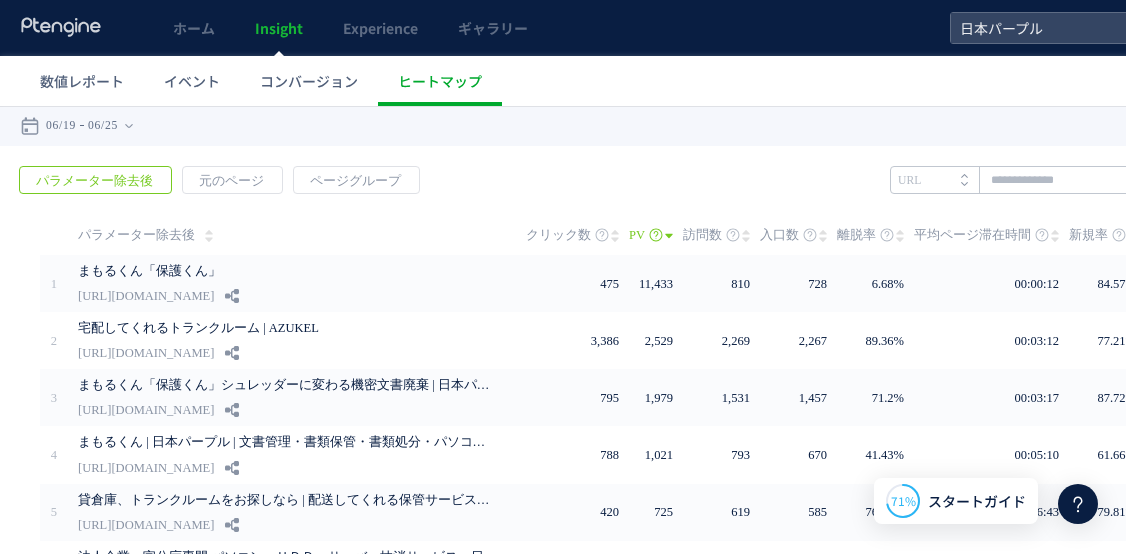 scroll, scrollTop: 0, scrollLeft: 0, axis: both 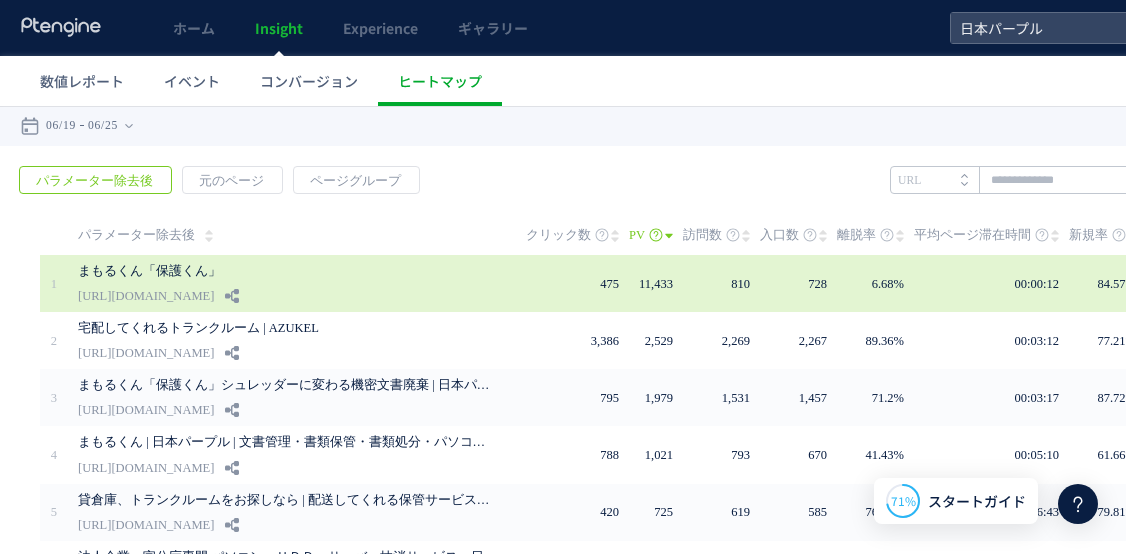 click on "まもるくん「保護くん」" at bounding box center (288, 271) 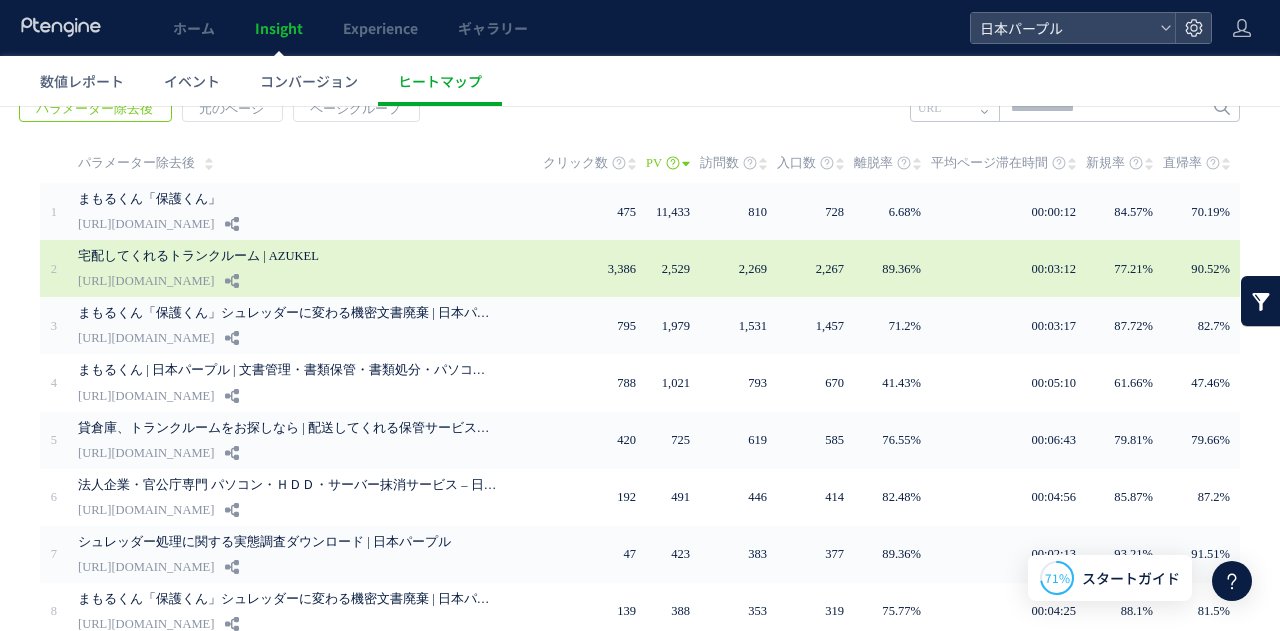 scroll, scrollTop: 100, scrollLeft: 0, axis: vertical 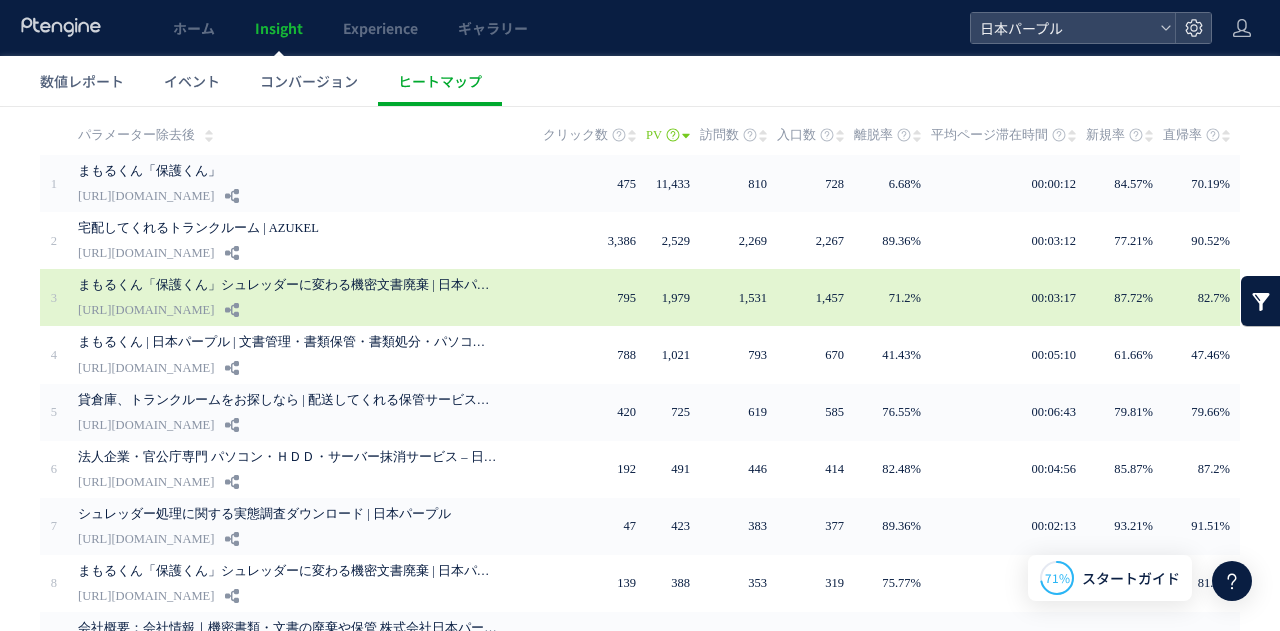 click on "[URL][DOMAIN_NAME]" at bounding box center [146, 310] 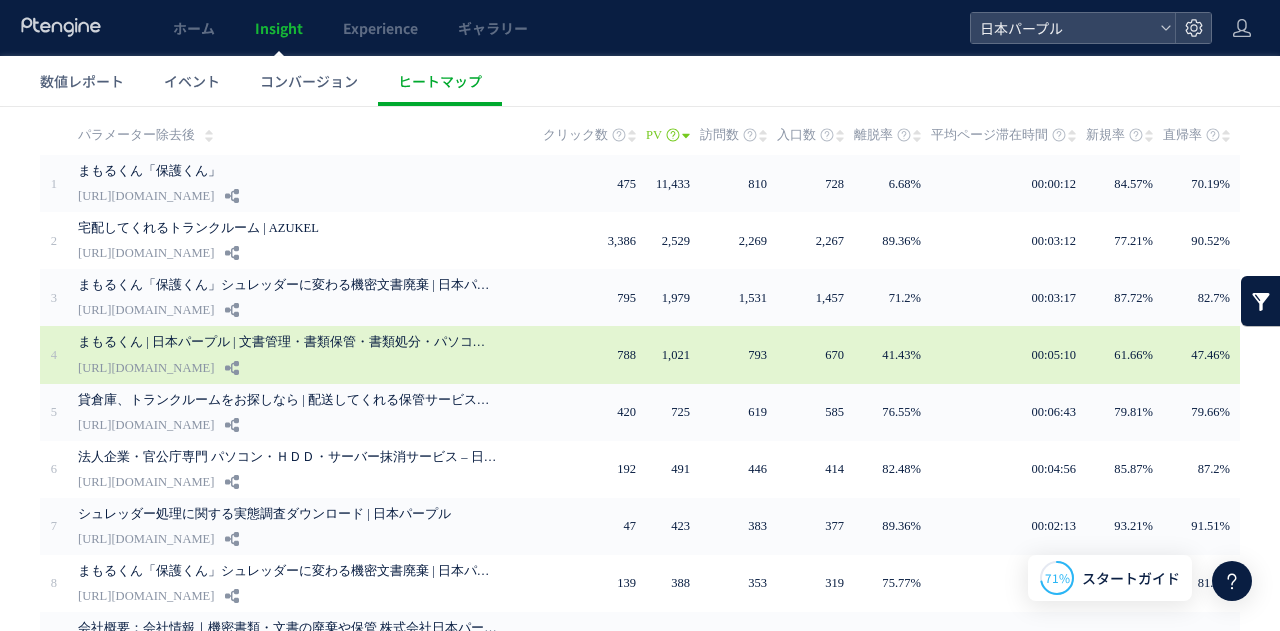 click on "まもるくん | 日本パープル | 文書管理・書類保管・書類処分・パソコン廃棄" at bounding box center (288, 342) 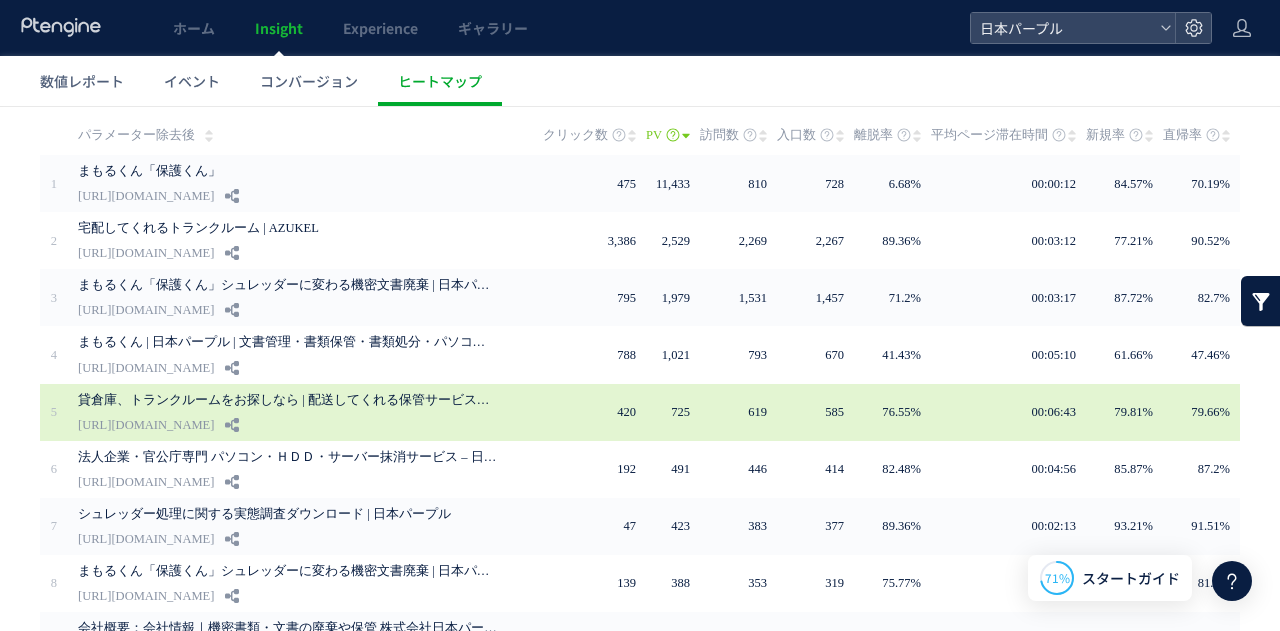 click on "貸倉庫、トランクルームをお探しなら | 配送してくれる保管サービス、ストックマモル(Stock MAMORU)" at bounding box center (288, 400) 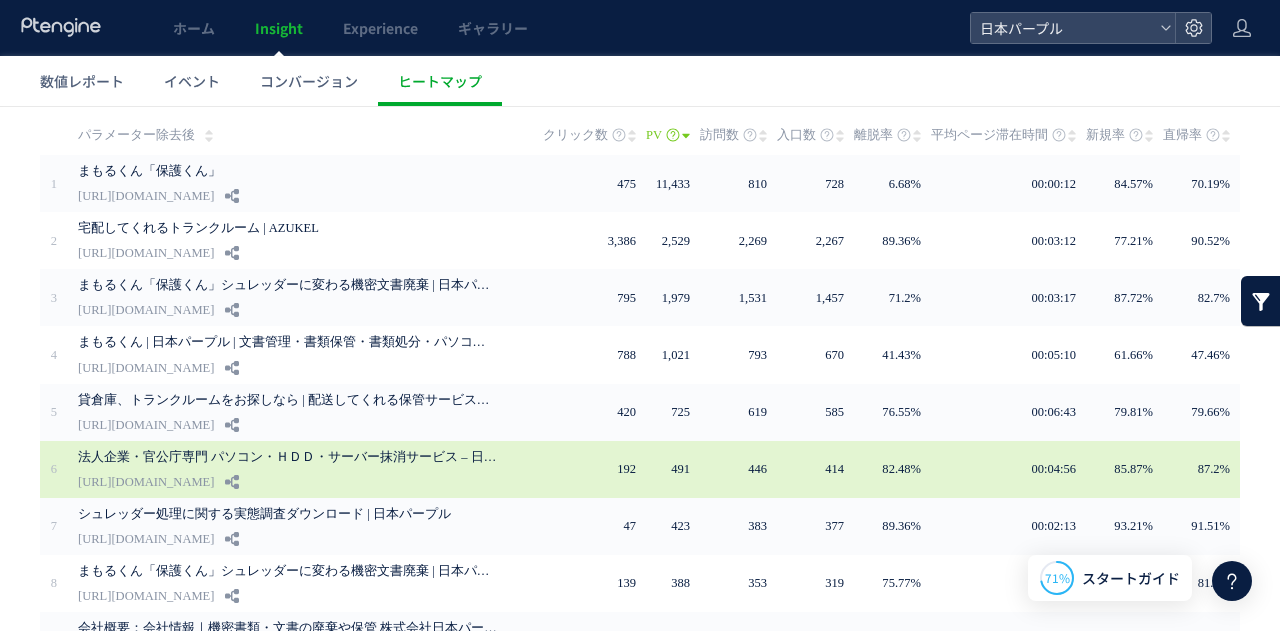 click on "法人企業・官公庁専門 パソコン・ＨＤＤ・サーバー抹消サービス – 日本パープル" at bounding box center [288, 457] 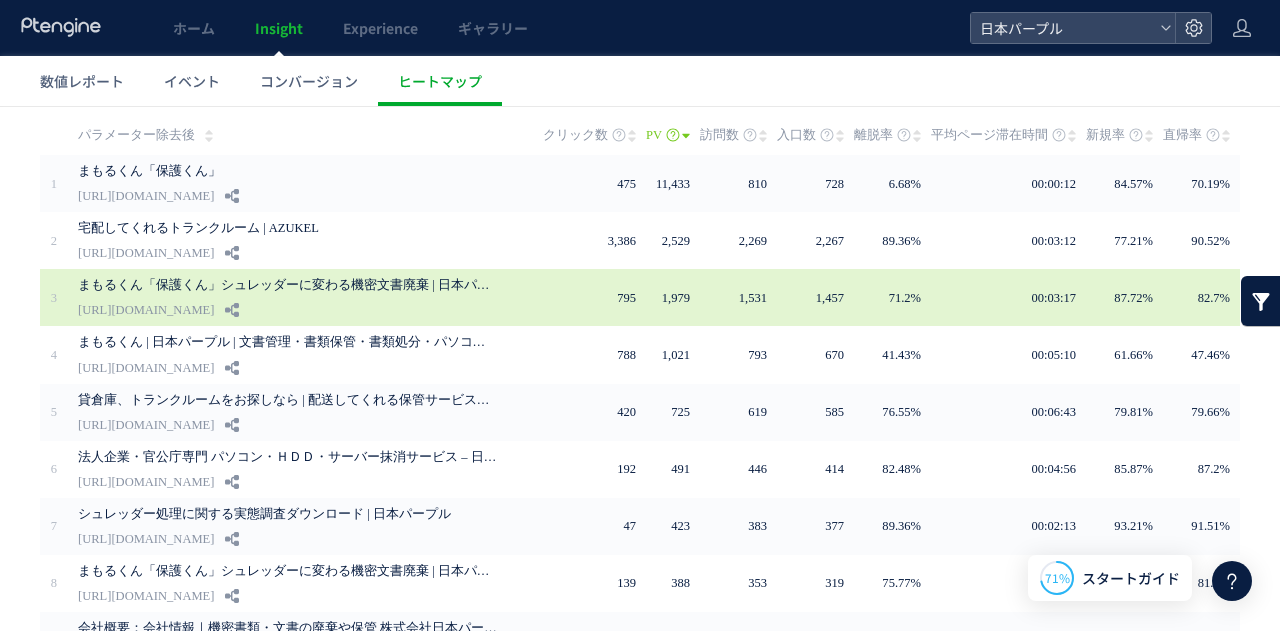 click on "[URL][DOMAIN_NAME]" at bounding box center [146, 310] 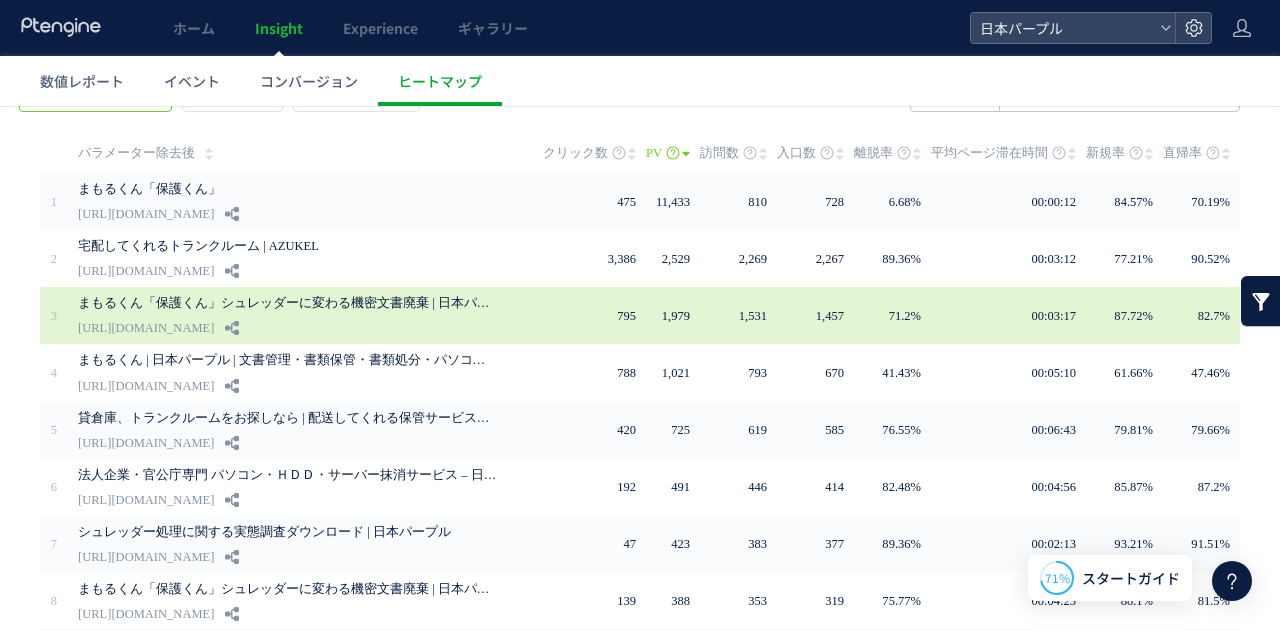 scroll, scrollTop: 0, scrollLeft: 0, axis: both 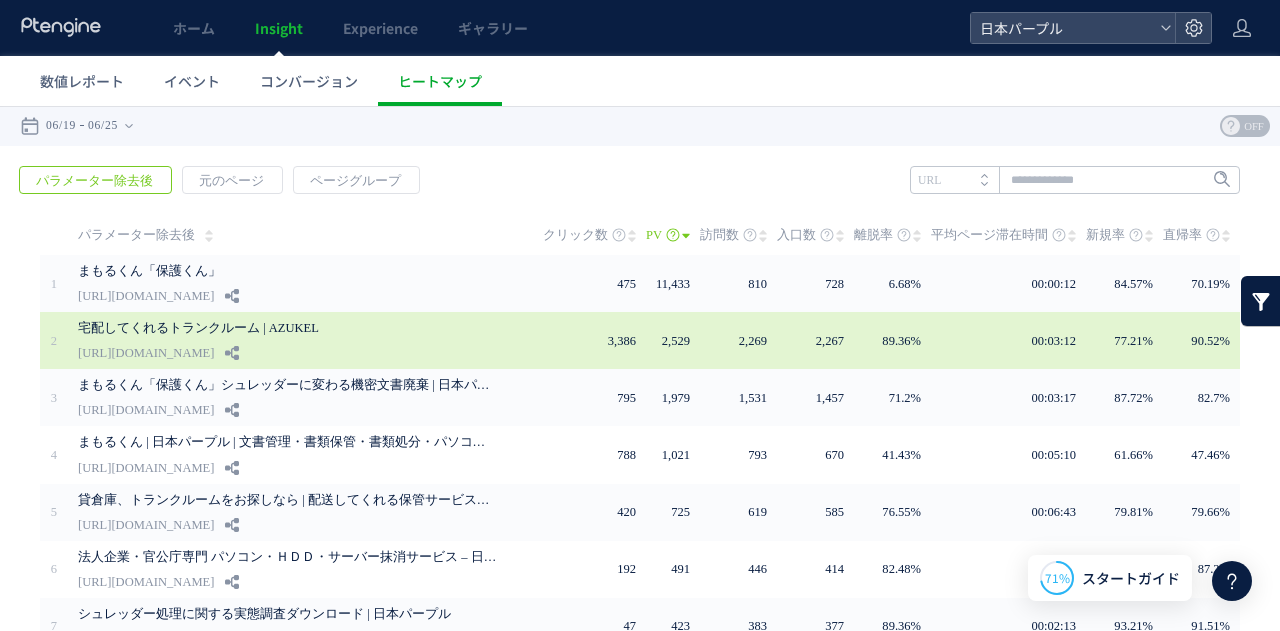 click on "宅配してくれるトランクルーム | AZUKEL" at bounding box center [288, 328] 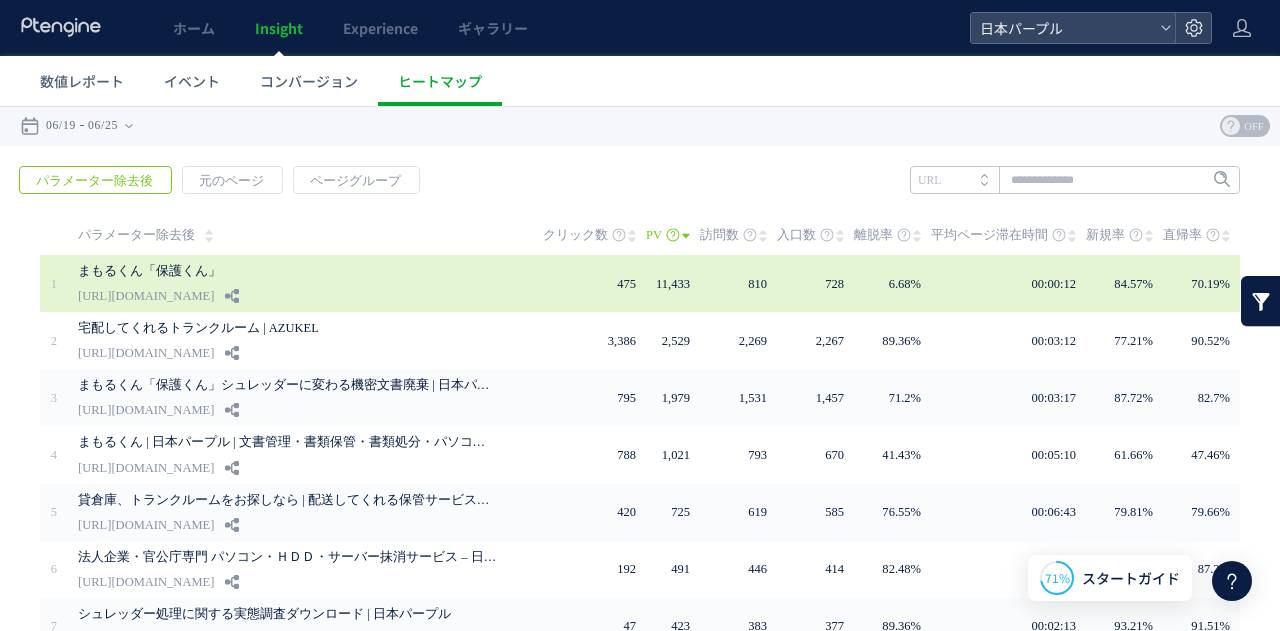 click on "[URL][DOMAIN_NAME]" at bounding box center (146, 296) 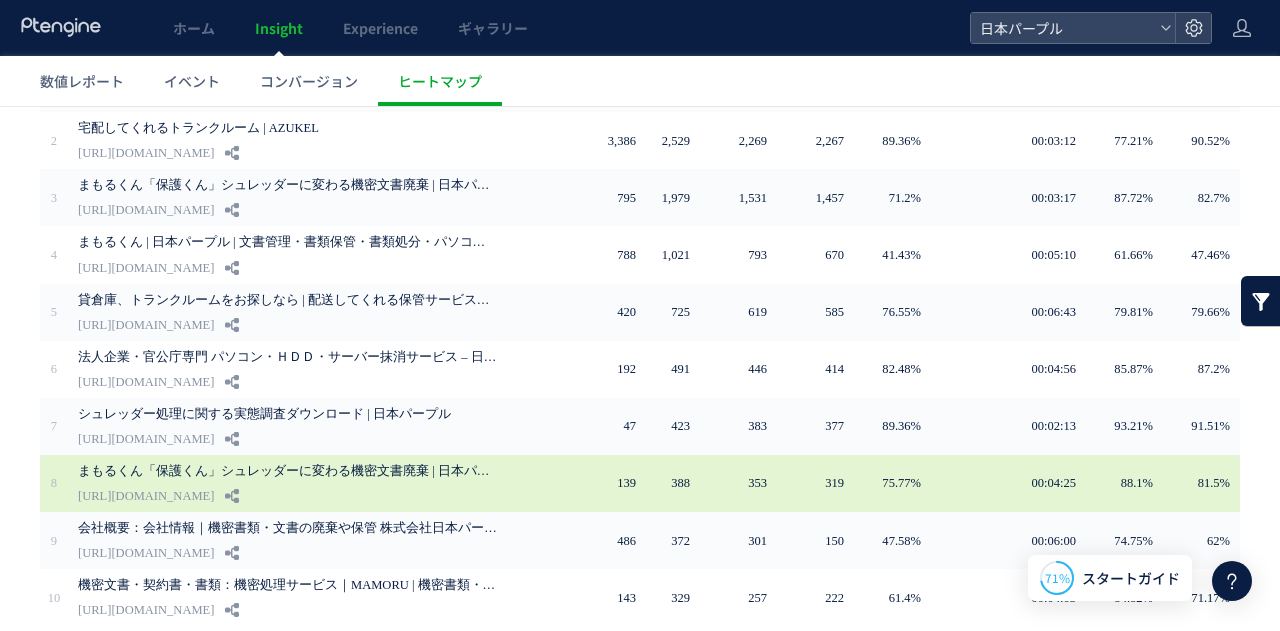 scroll, scrollTop: 280, scrollLeft: 0, axis: vertical 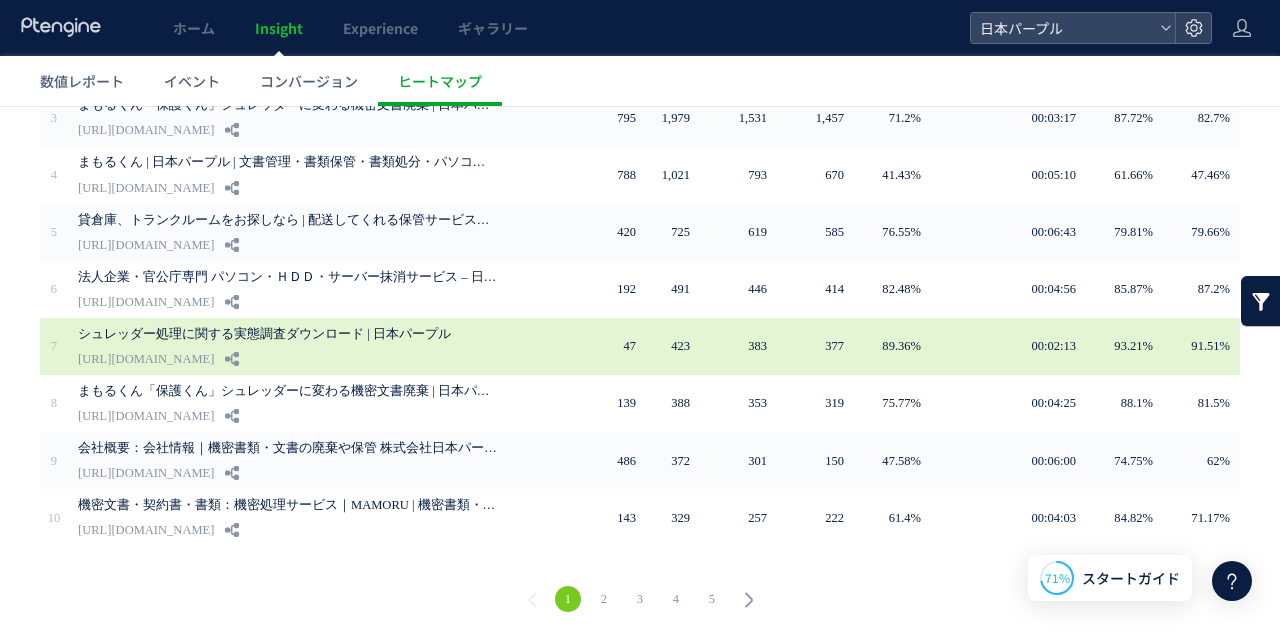 click on "[URL][DOMAIN_NAME]" at bounding box center [146, 359] 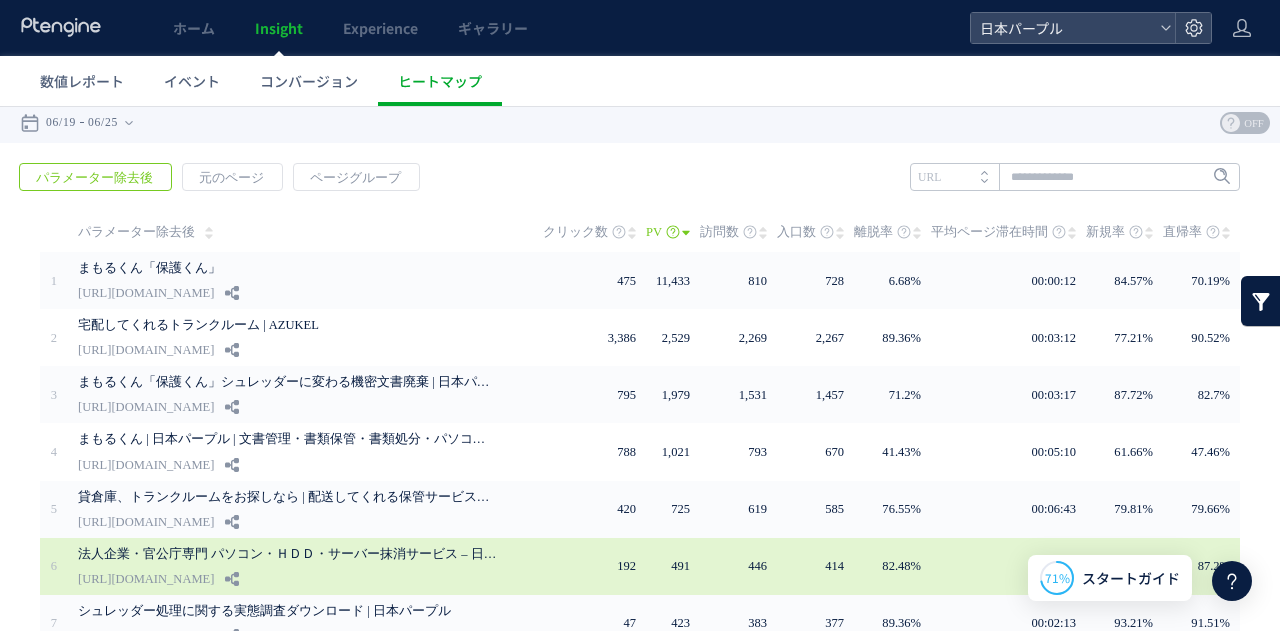 scroll, scrollTop: 0, scrollLeft: 0, axis: both 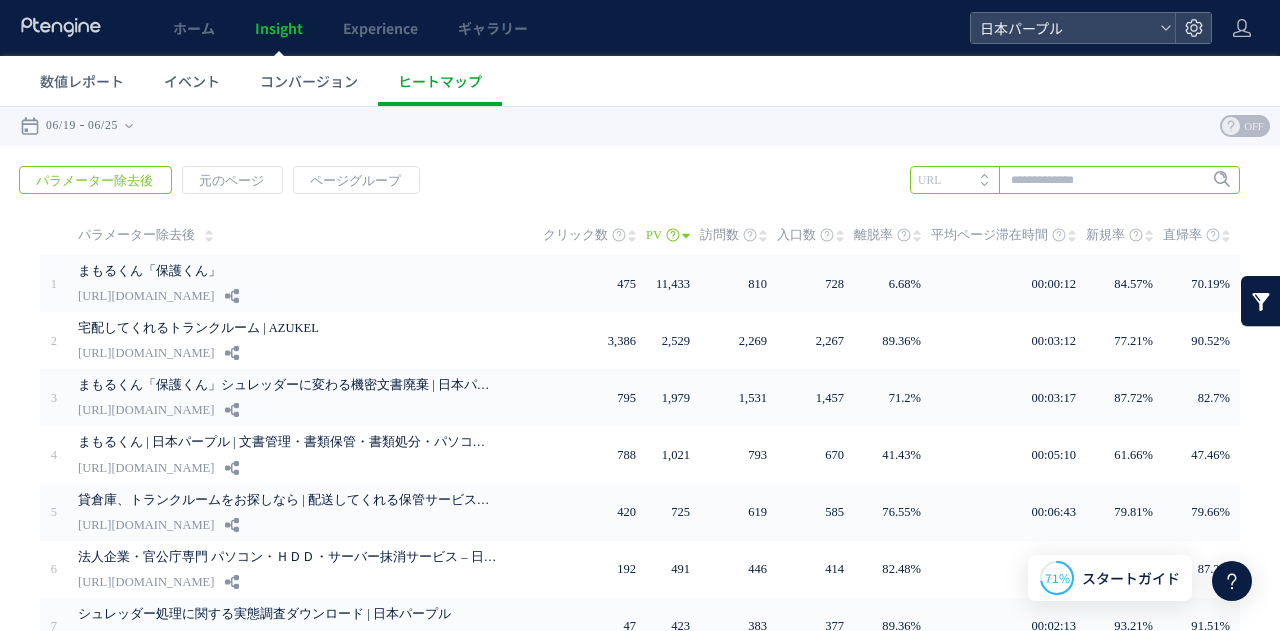 click at bounding box center [1075, 180] 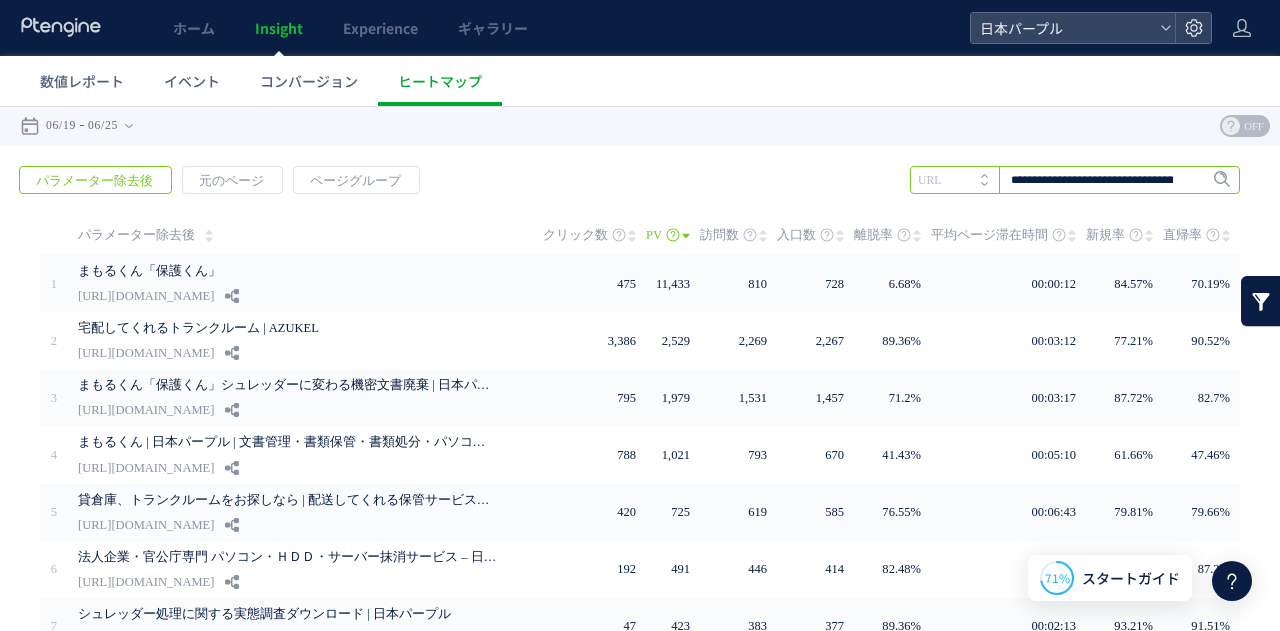 scroll, scrollTop: 0, scrollLeft: 168, axis: horizontal 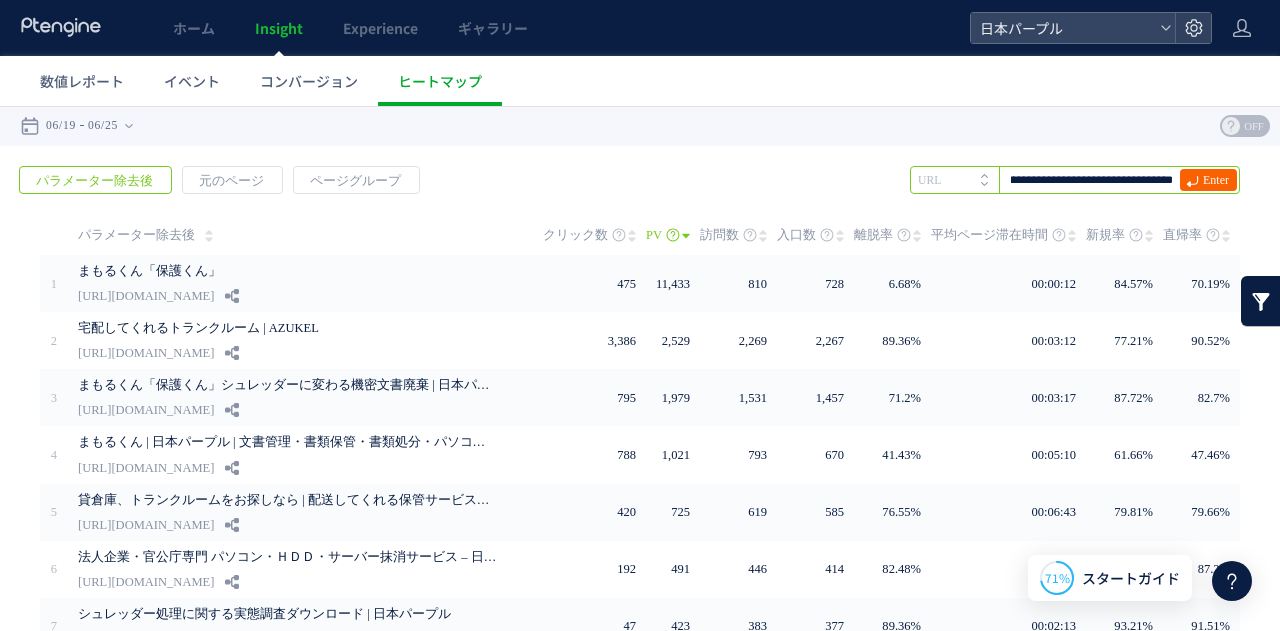 type on "**********" 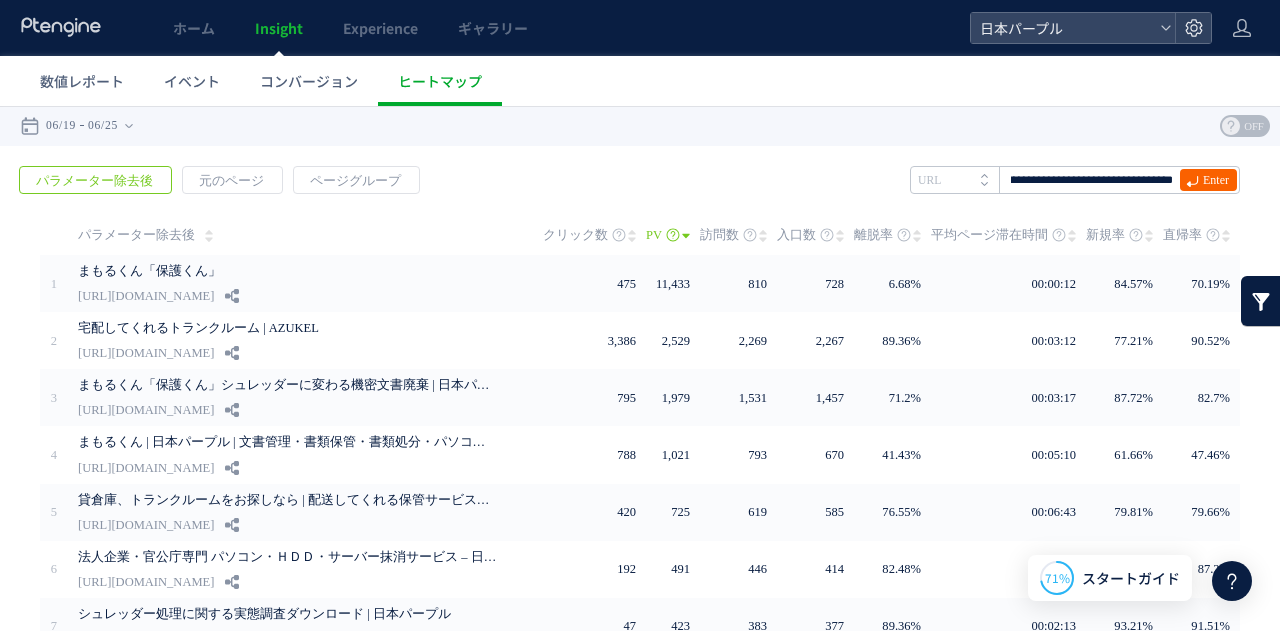 scroll, scrollTop: 0, scrollLeft: 0, axis: both 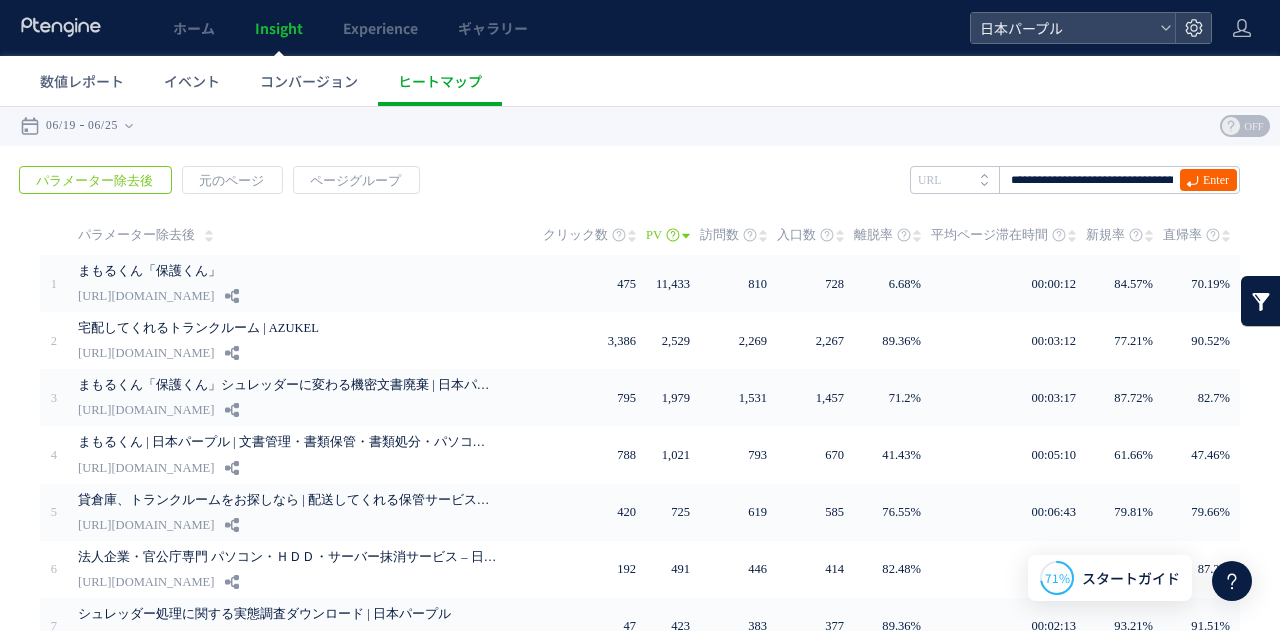 click 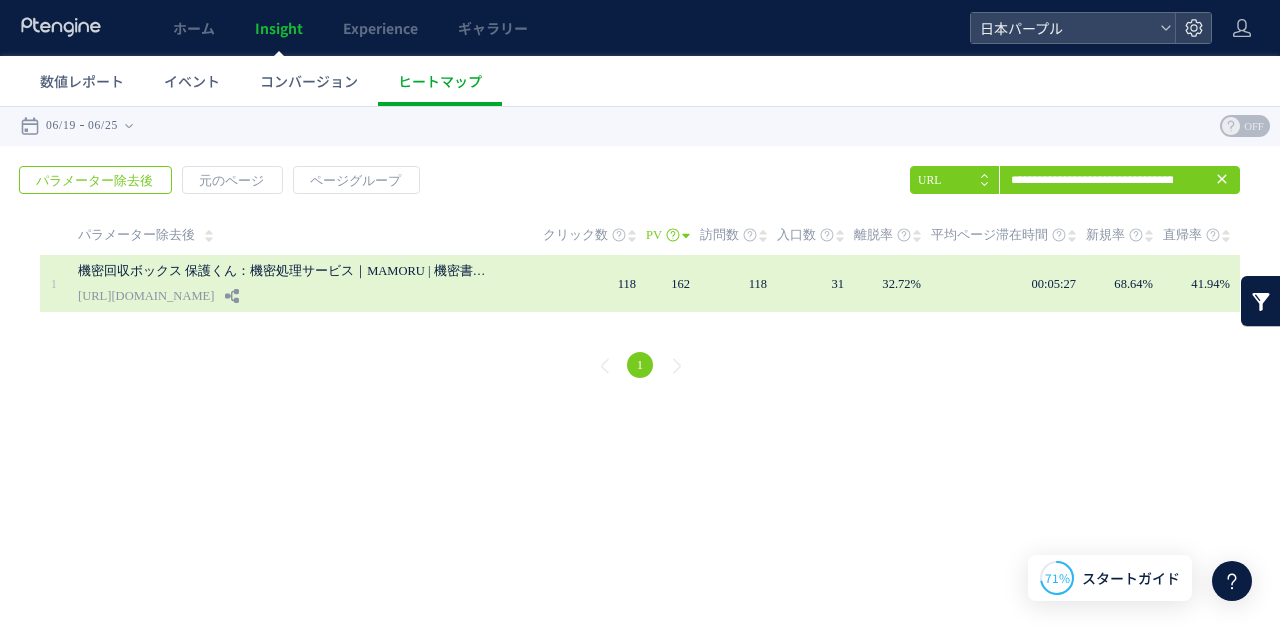 click on "[URL][DOMAIN_NAME]" at bounding box center [146, 296] 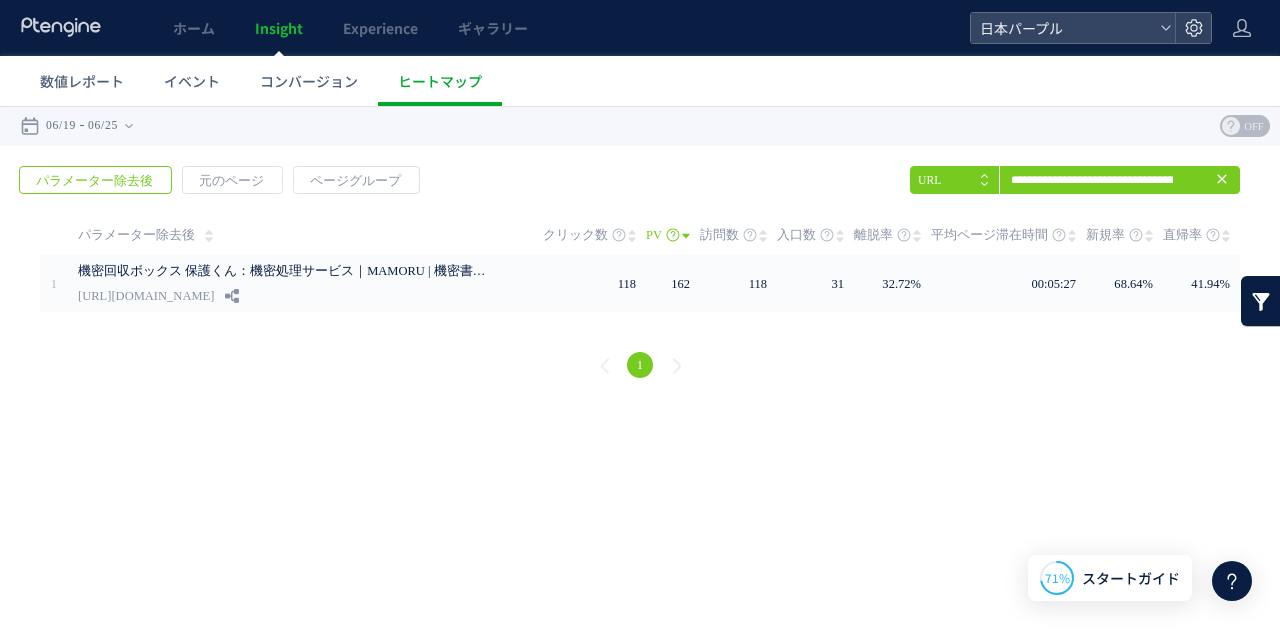 click 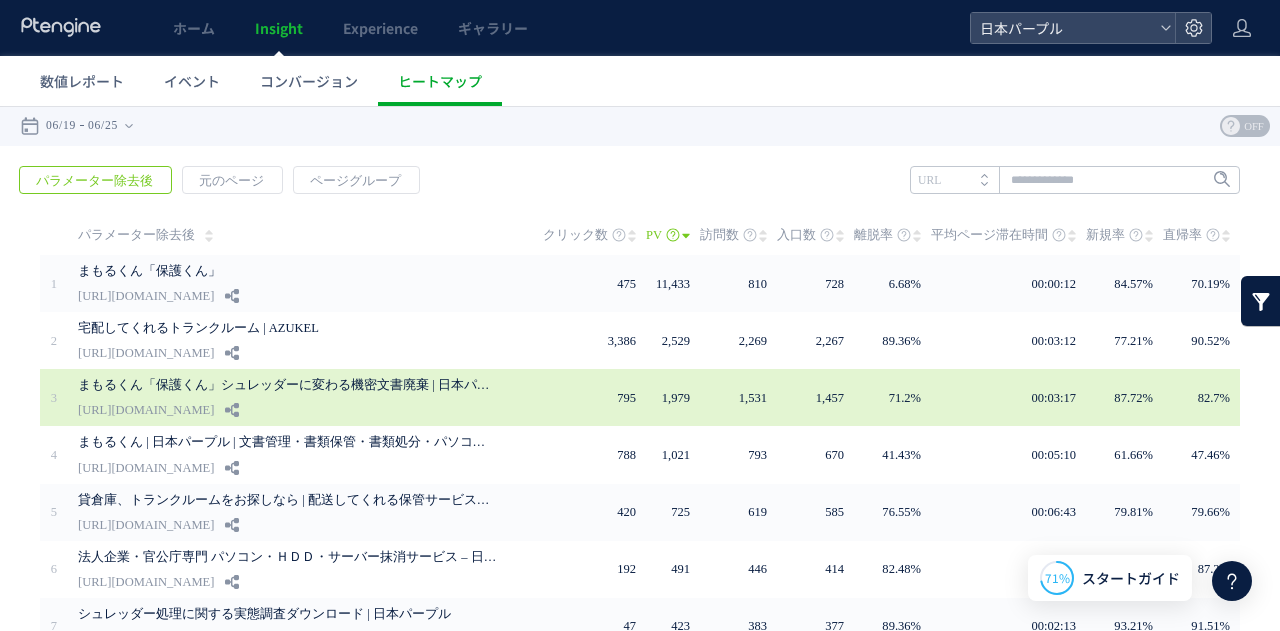 click on "まもるくん「保護くん」シュレッダーに変わる機密文書廃棄 | 日本パープル" at bounding box center [288, 385] 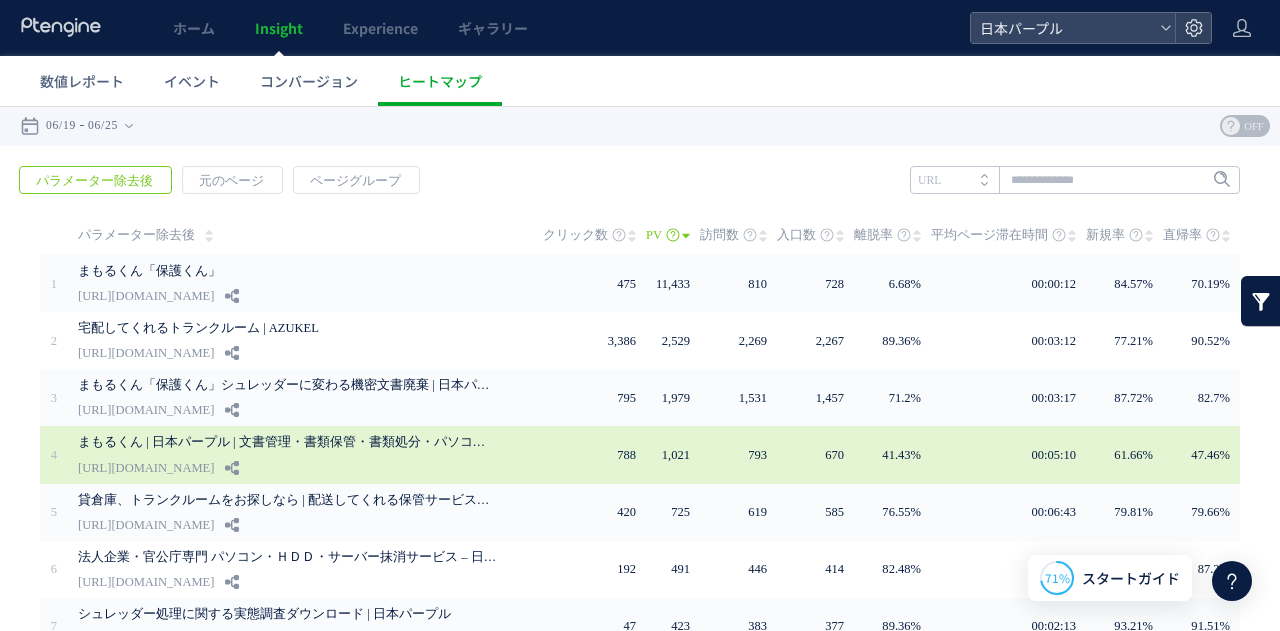 click on "まもるくん | 日本パープル | 文書管理・書類保管・書類処分・パソコン廃棄" at bounding box center (288, 442) 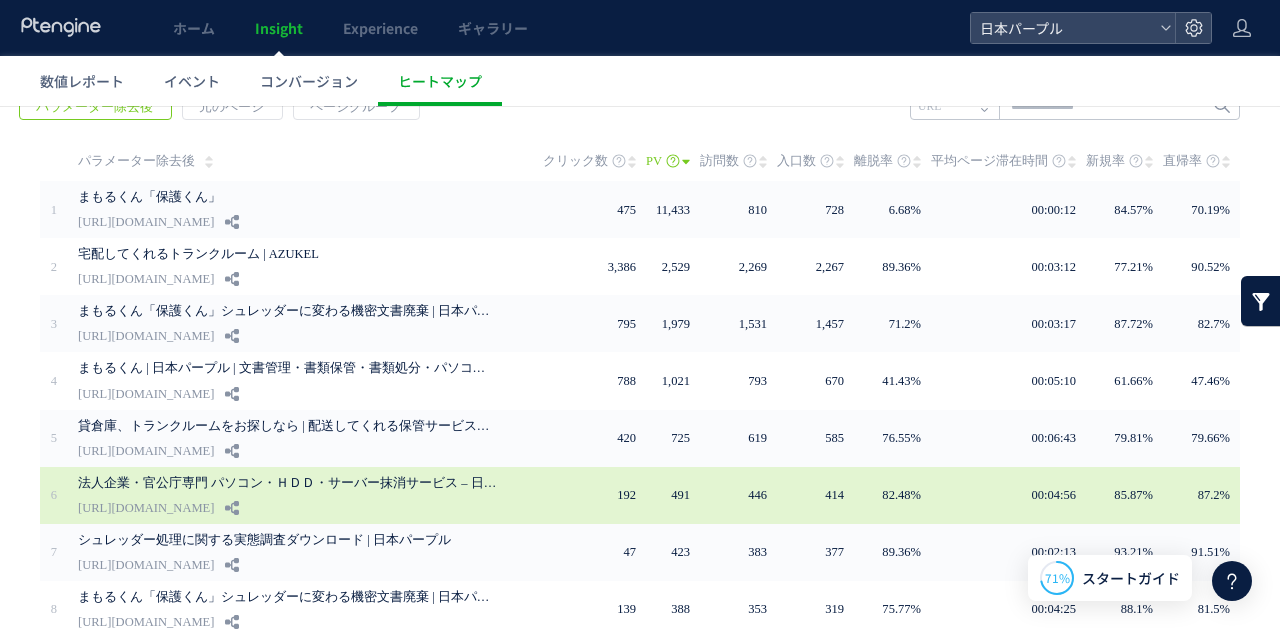 scroll, scrollTop: 100, scrollLeft: 0, axis: vertical 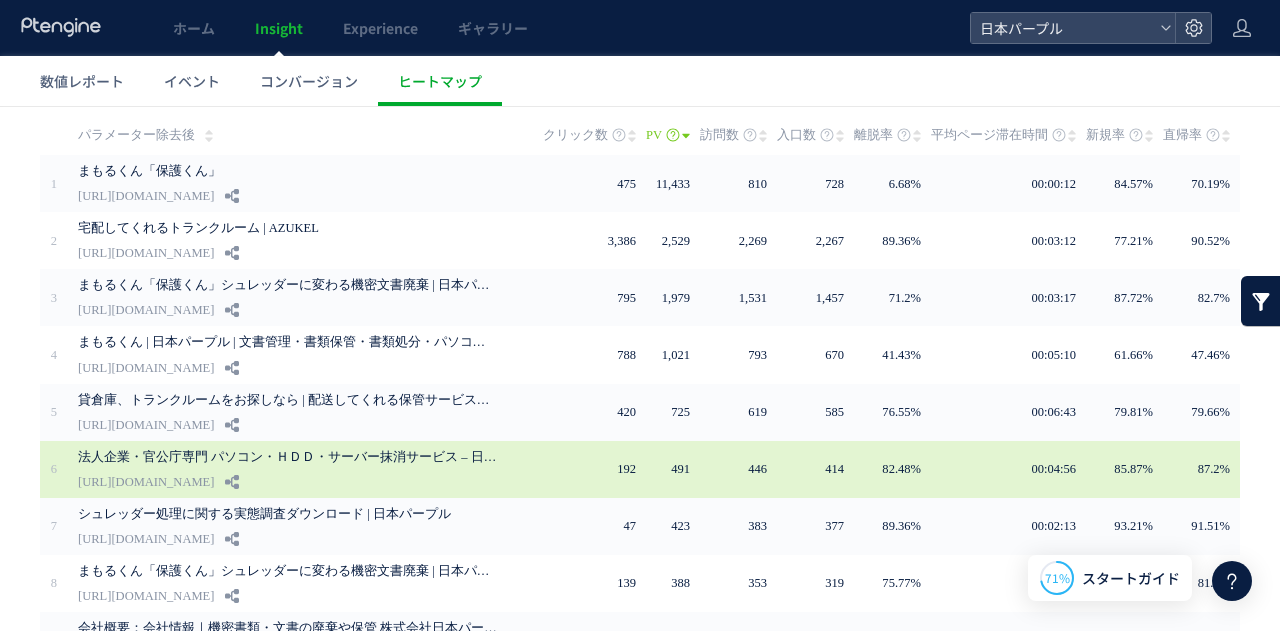 click on "[URL][DOMAIN_NAME]" at bounding box center (146, 482) 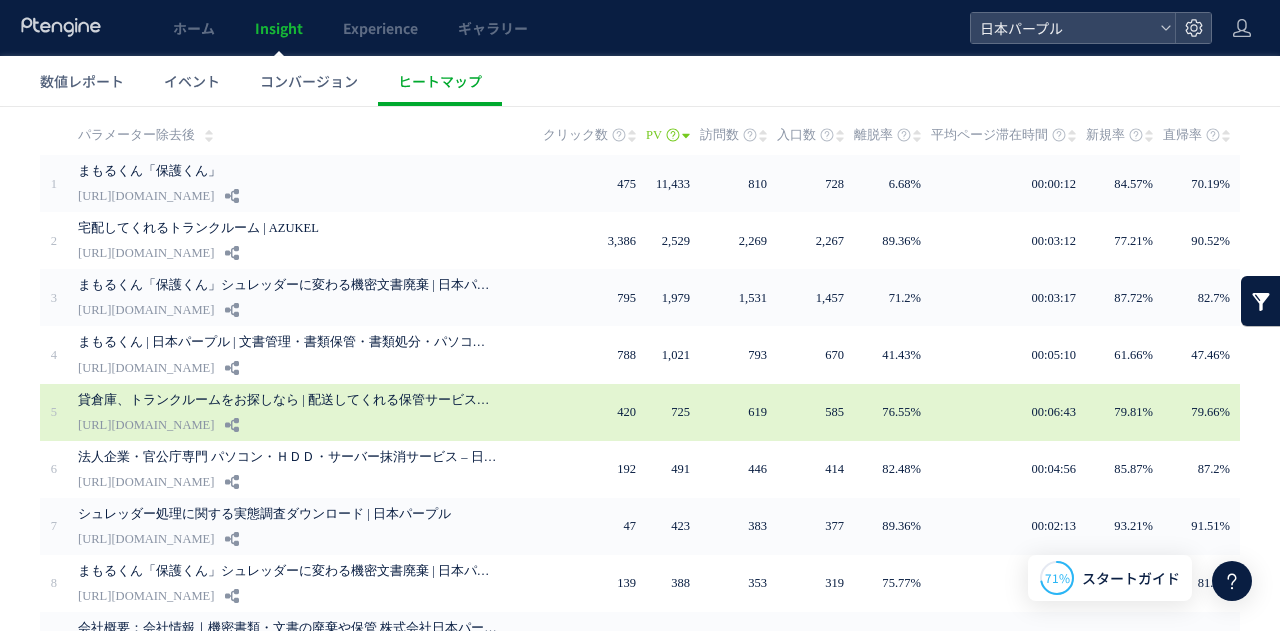 click on "[URL][DOMAIN_NAME]" at bounding box center [146, 425] 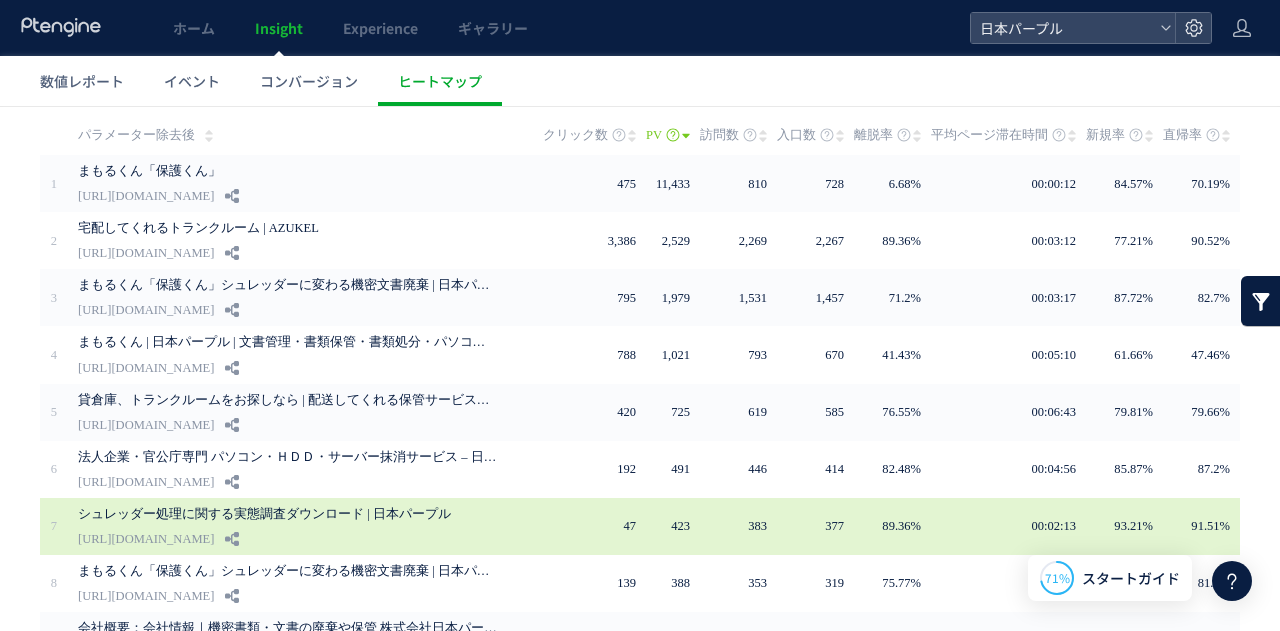 click on "[URL][DOMAIN_NAME]" at bounding box center [146, 539] 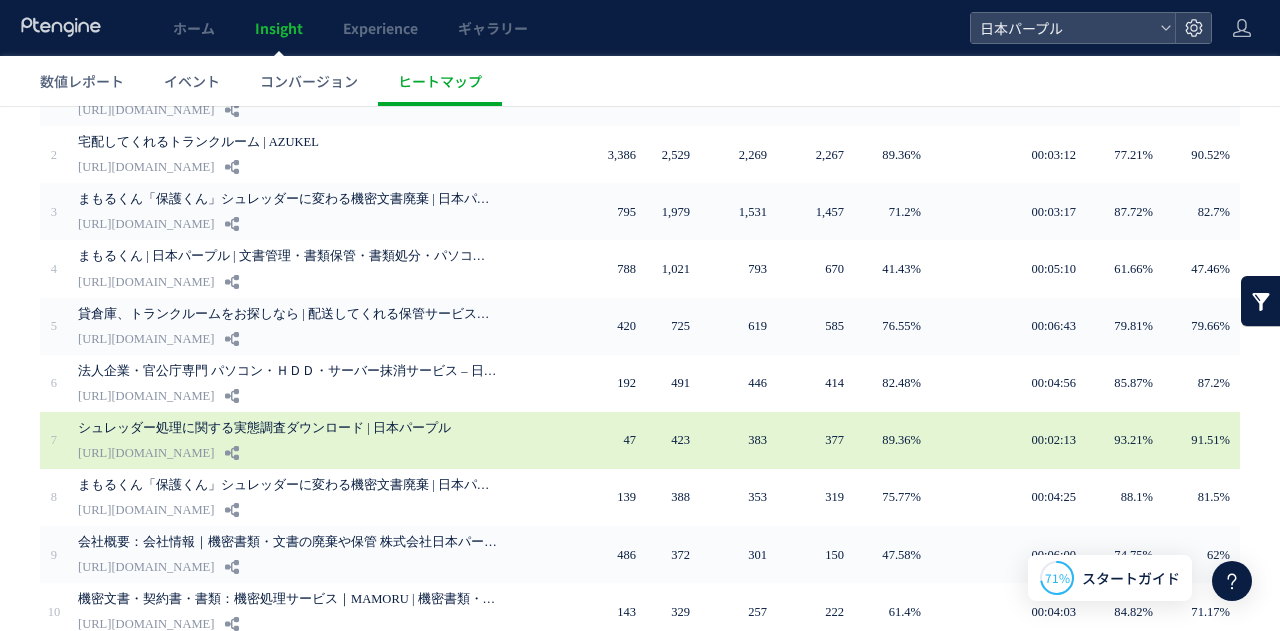 scroll, scrollTop: 200, scrollLeft: 0, axis: vertical 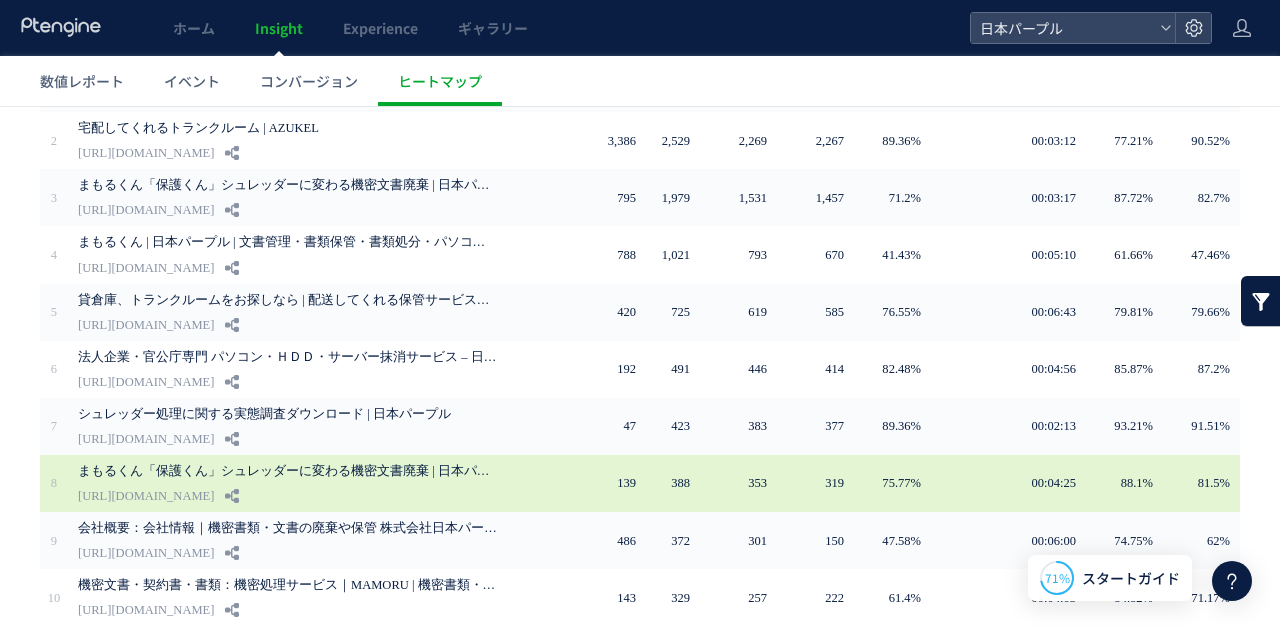 click on "[URL][DOMAIN_NAME]" at bounding box center (146, 496) 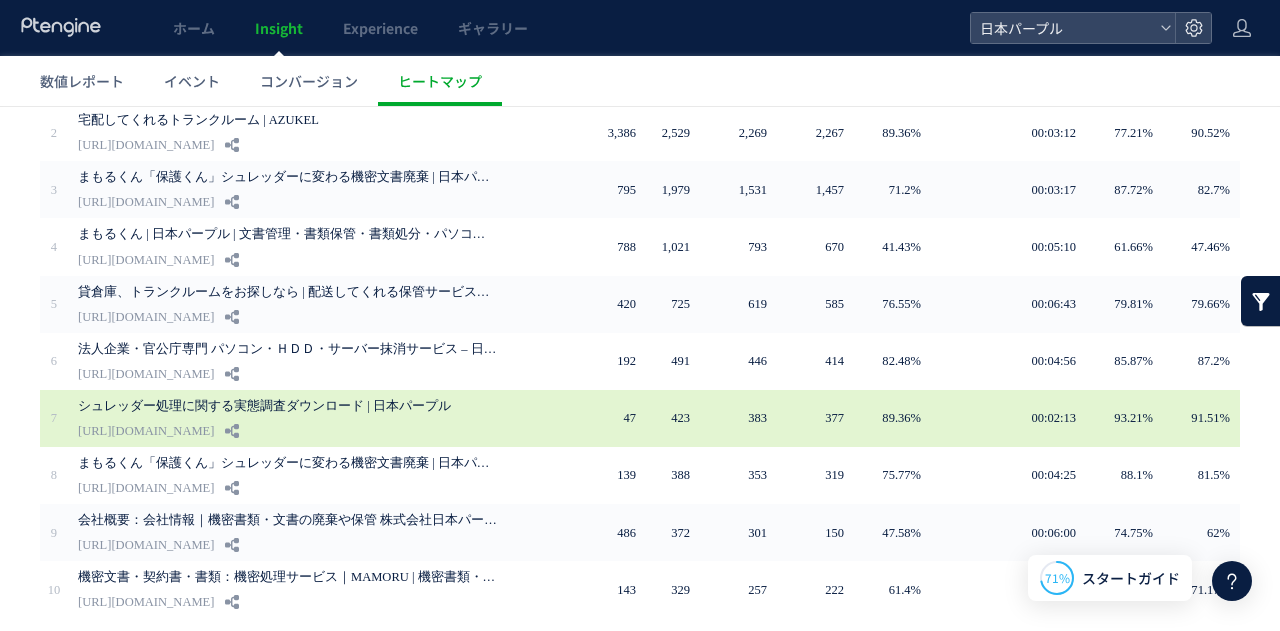scroll, scrollTop: 180, scrollLeft: 0, axis: vertical 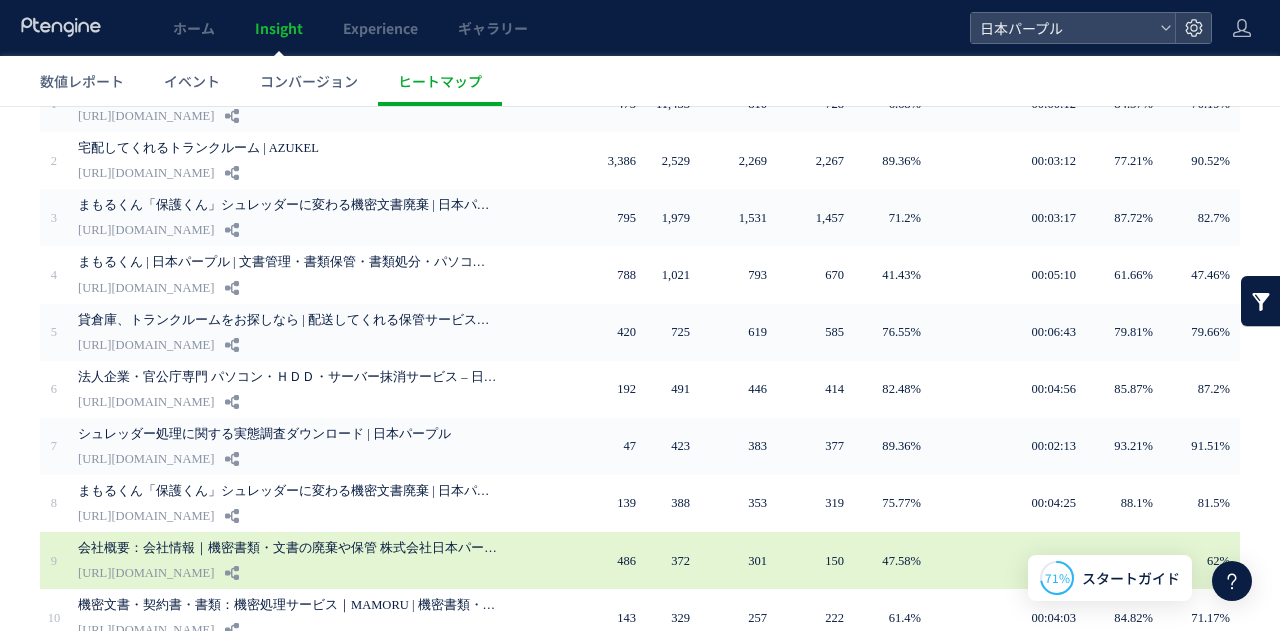 click on "[URL][DOMAIN_NAME]" at bounding box center [146, 573] 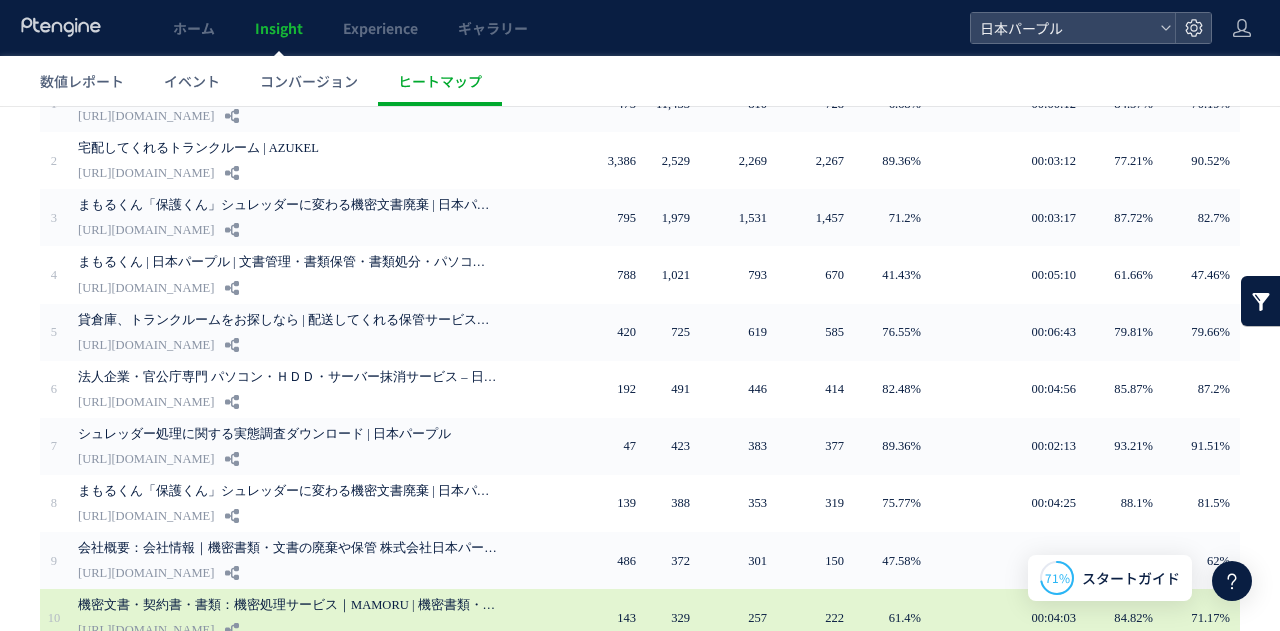 click on "機密文書・契約書・書類：機密処理サービス｜MAMORU | 機密書類・文書の廃棄や保管 日本パープル" at bounding box center [288, 605] 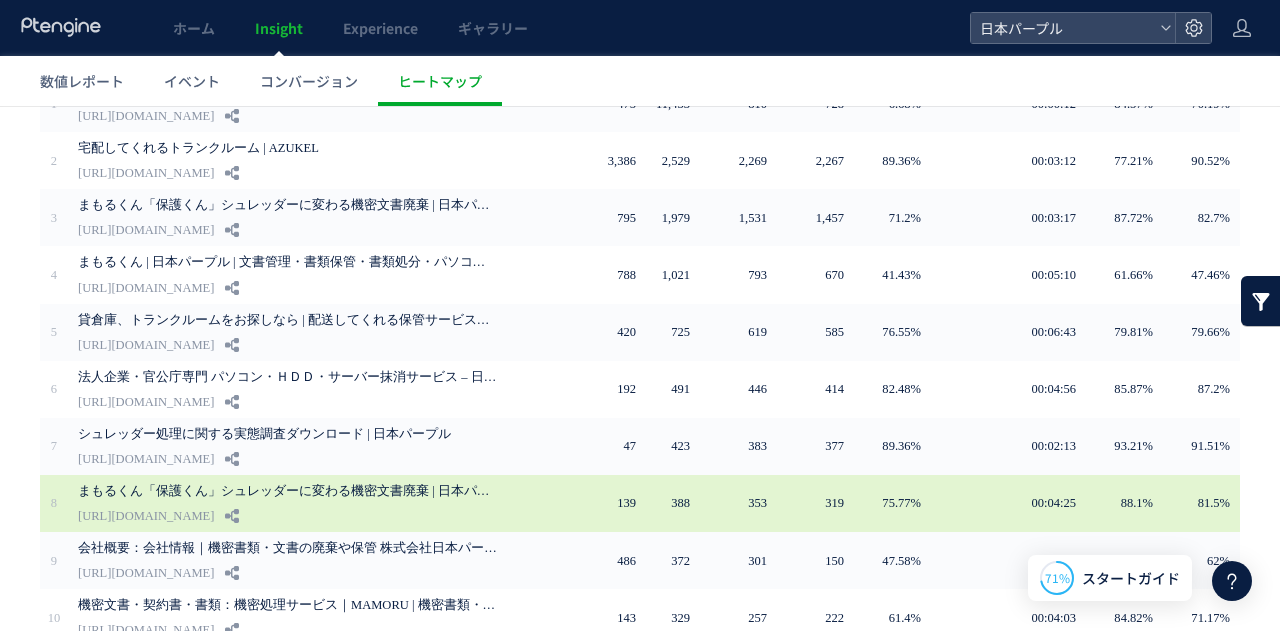 click on "[URL][DOMAIN_NAME]" at bounding box center [146, 516] 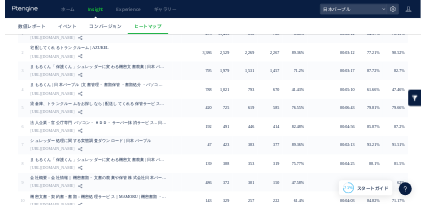 scroll, scrollTop: 0, scrollLeft: 0, axis: both 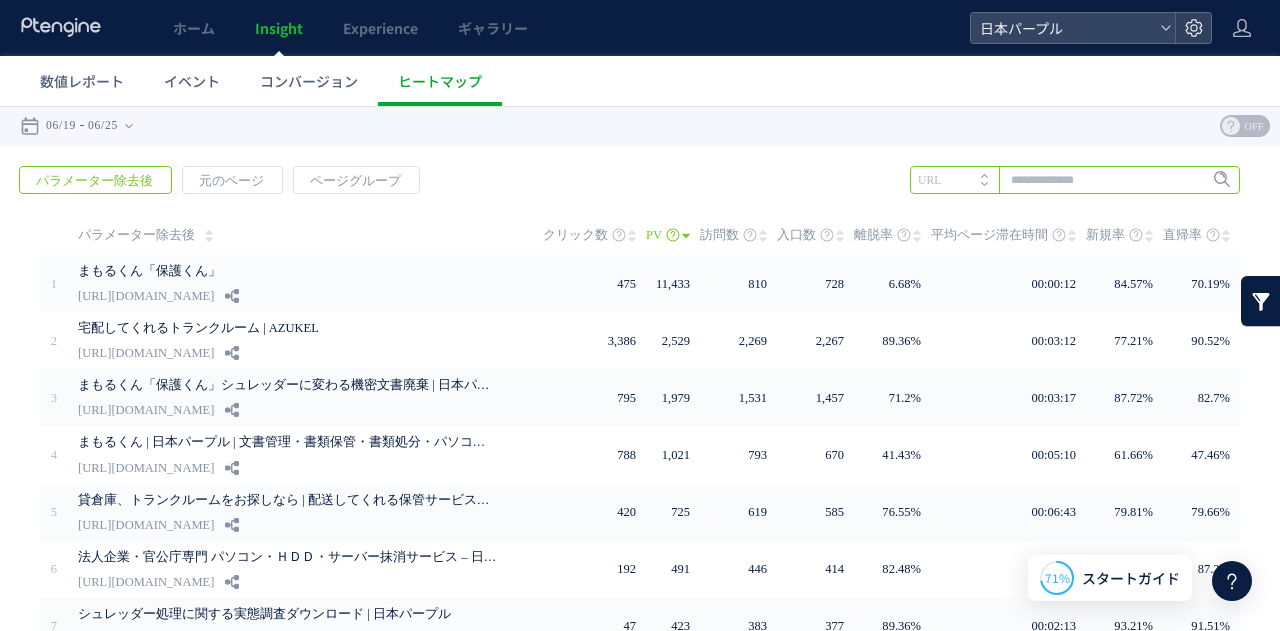 click at bounding box center [1075, 180] 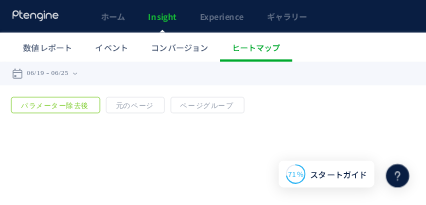scroll, scrollTop: 0, scrollLeft: 45, axis: horizontal 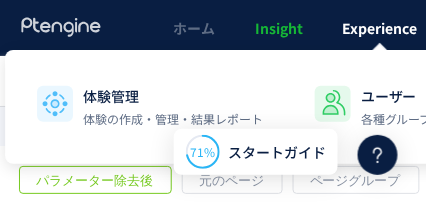 type on "**********" 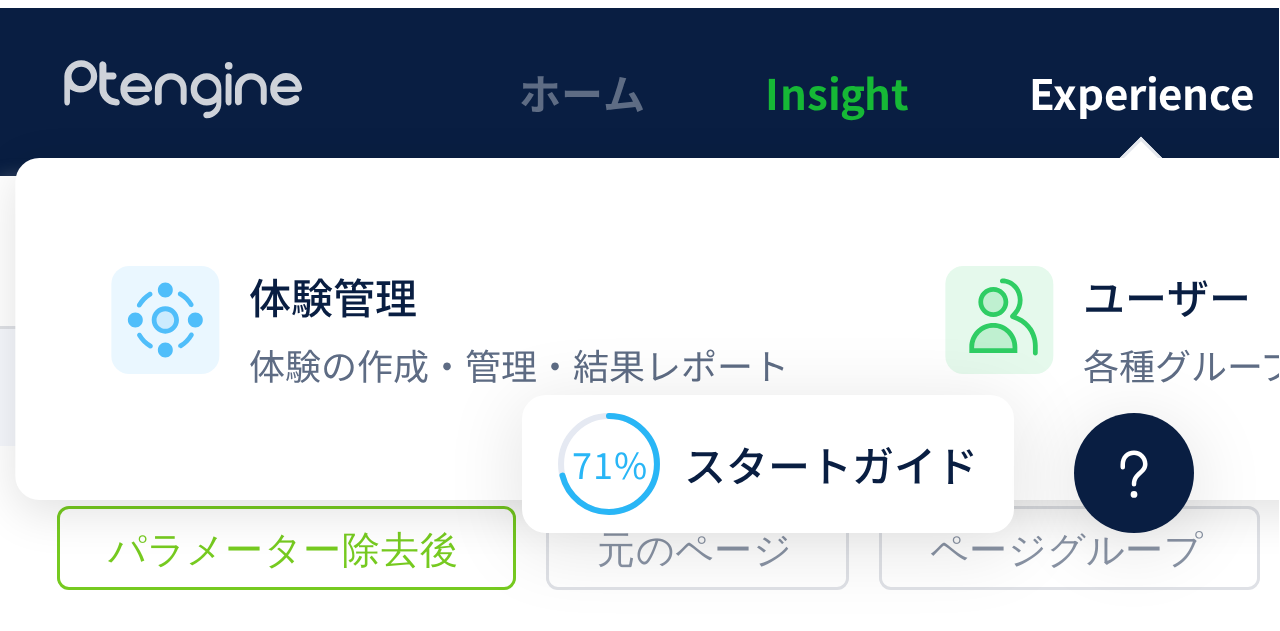 scroll, scrollTop: 0, scrollLeft: 0, axis: both 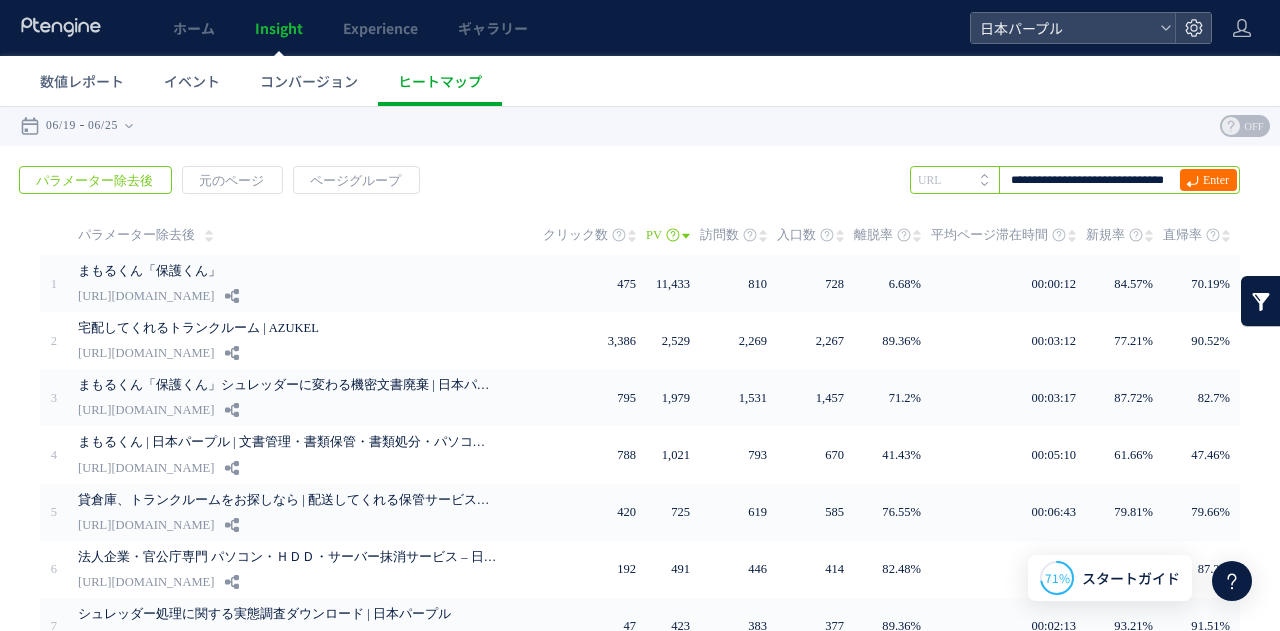 click on "**********" at bounding box center (1075, 180) 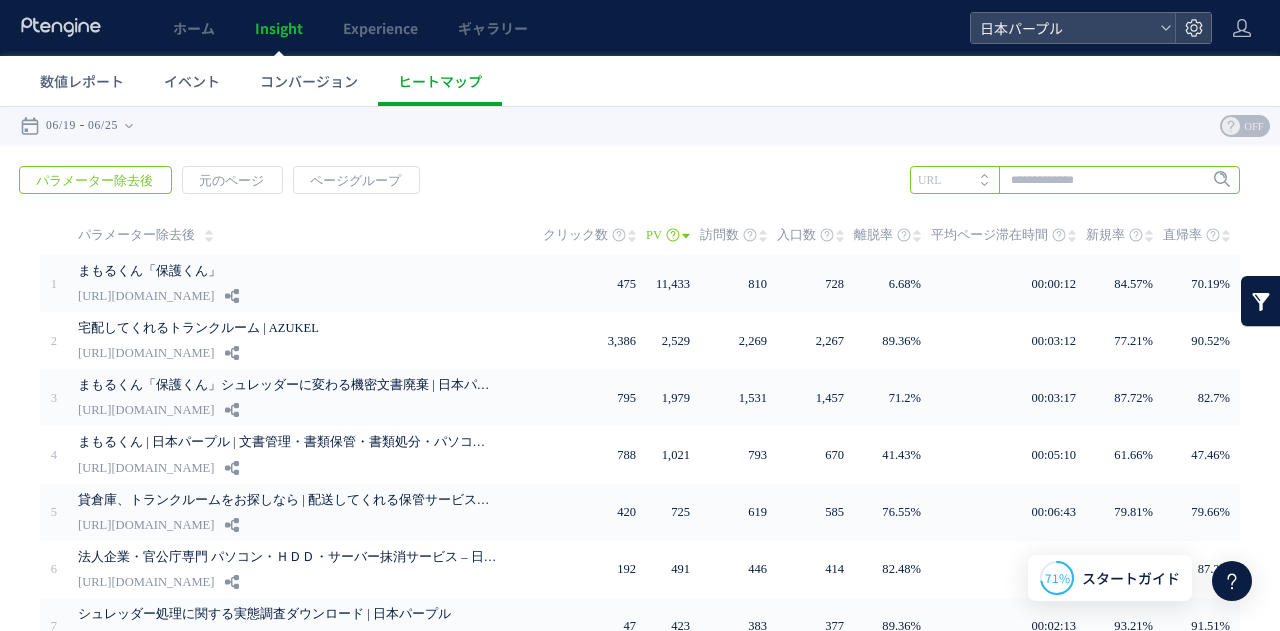 paste on "**********" 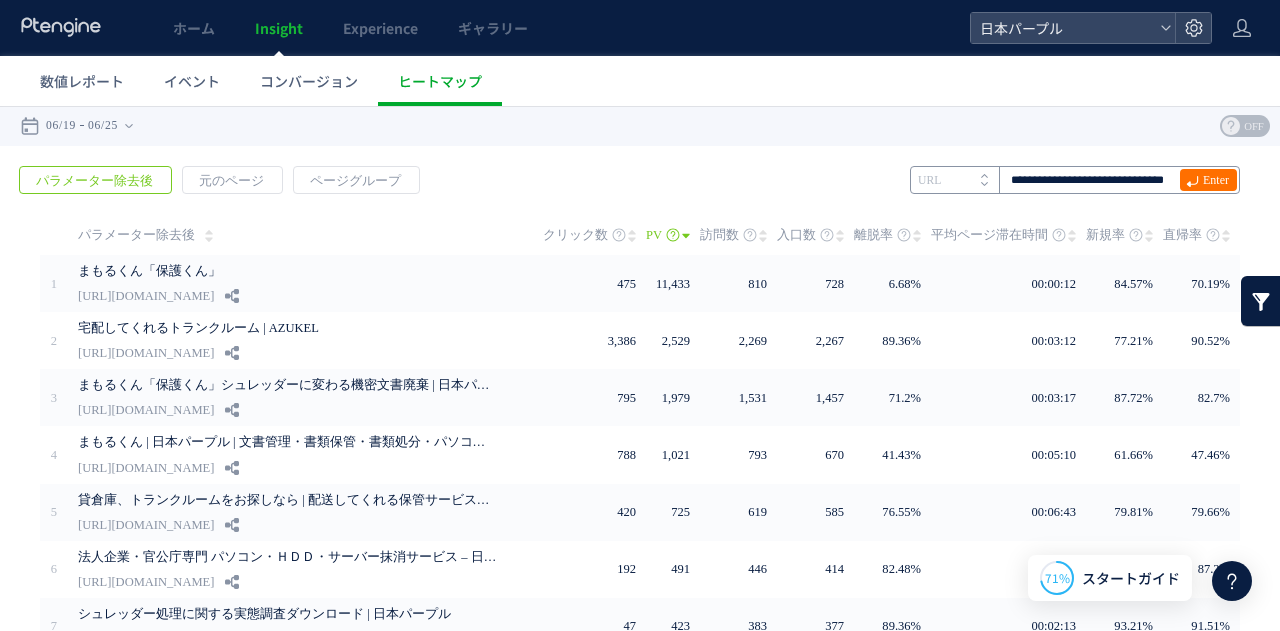 scroll, scrollTop: 0, scrollLeft: 0, axis: both 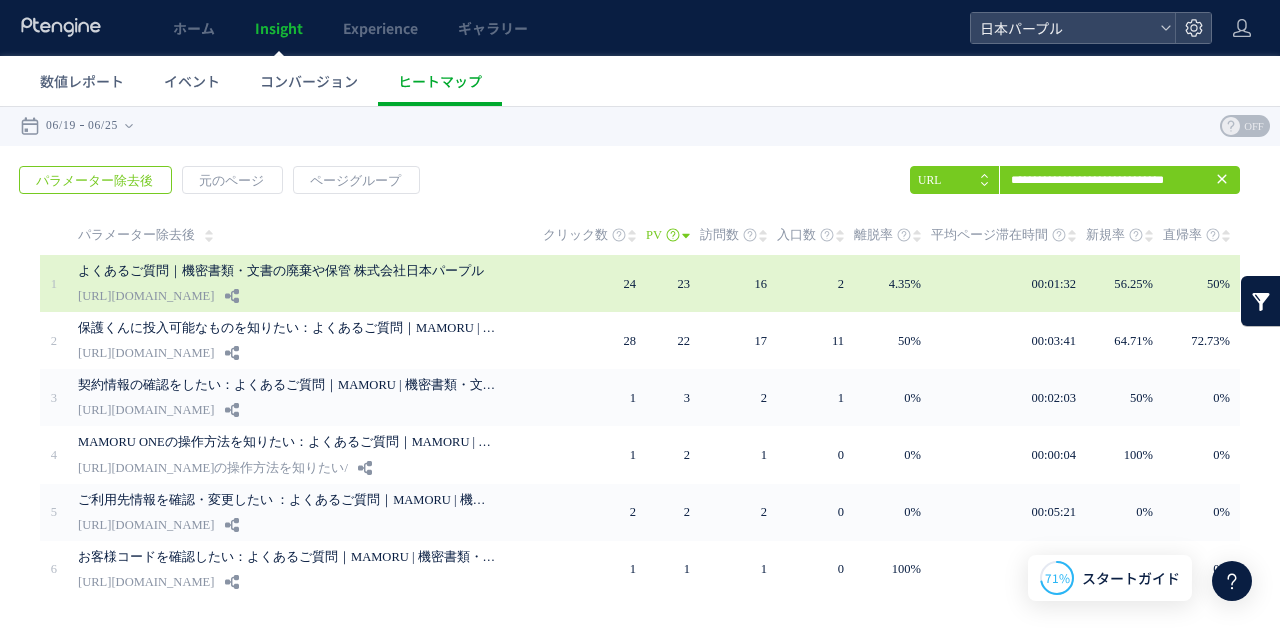 click on "[URL][DOMAIN_NAME]" at bounding box center (146, 296) 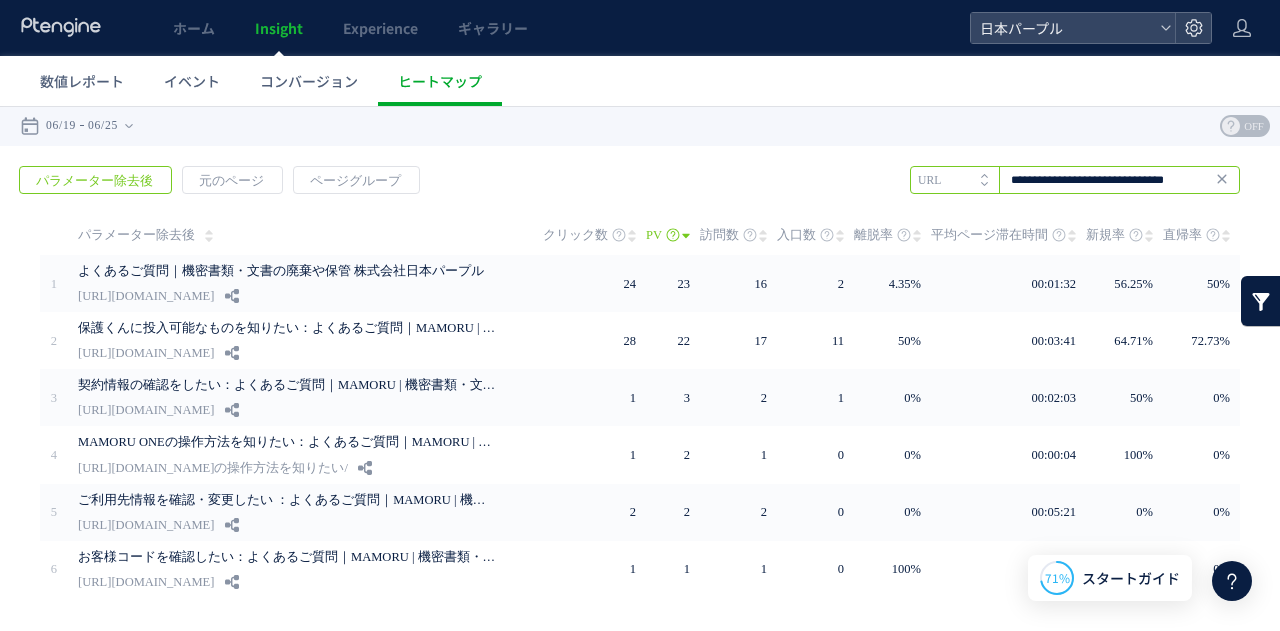 click on "**********" at bounding box center [1075, 180] 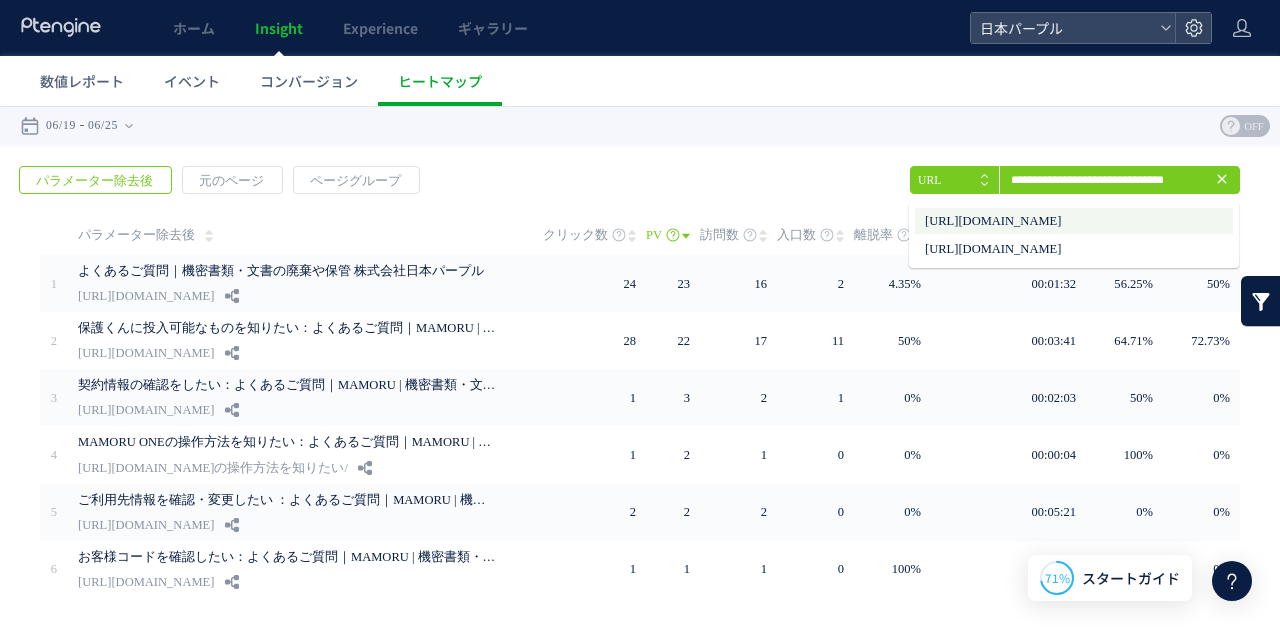click on "[URL][DOMAIN_NAME]" at bounding box center (1074, 221) 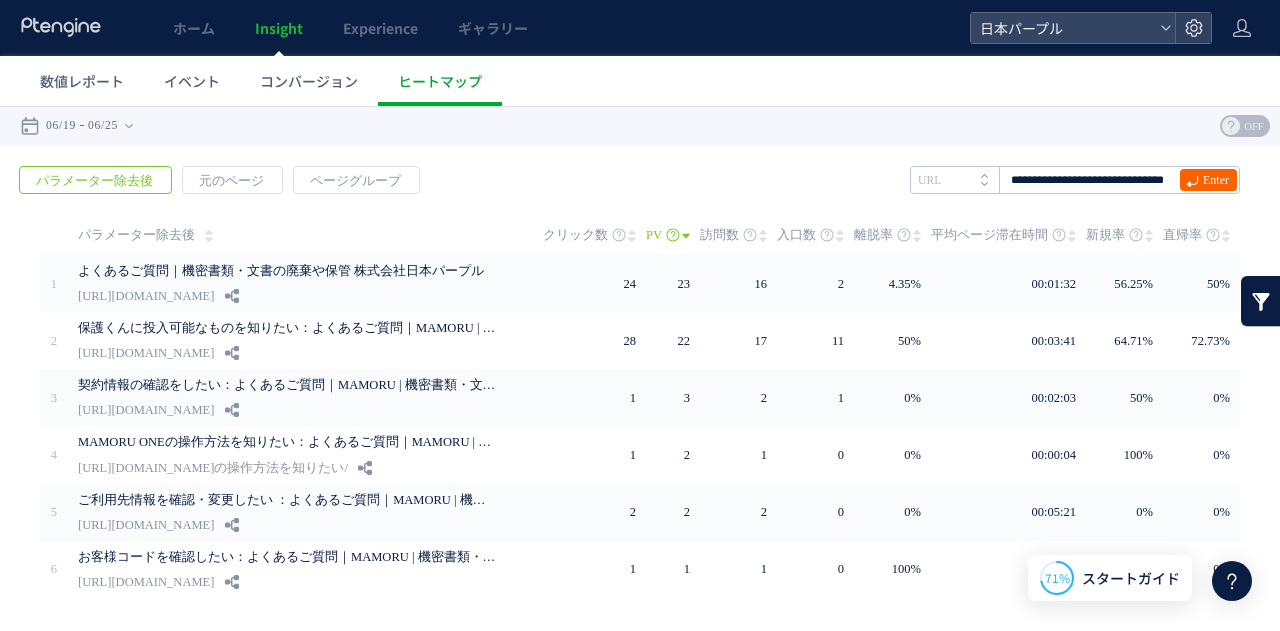 click on "Enter" at bounding box center [1216, 180] 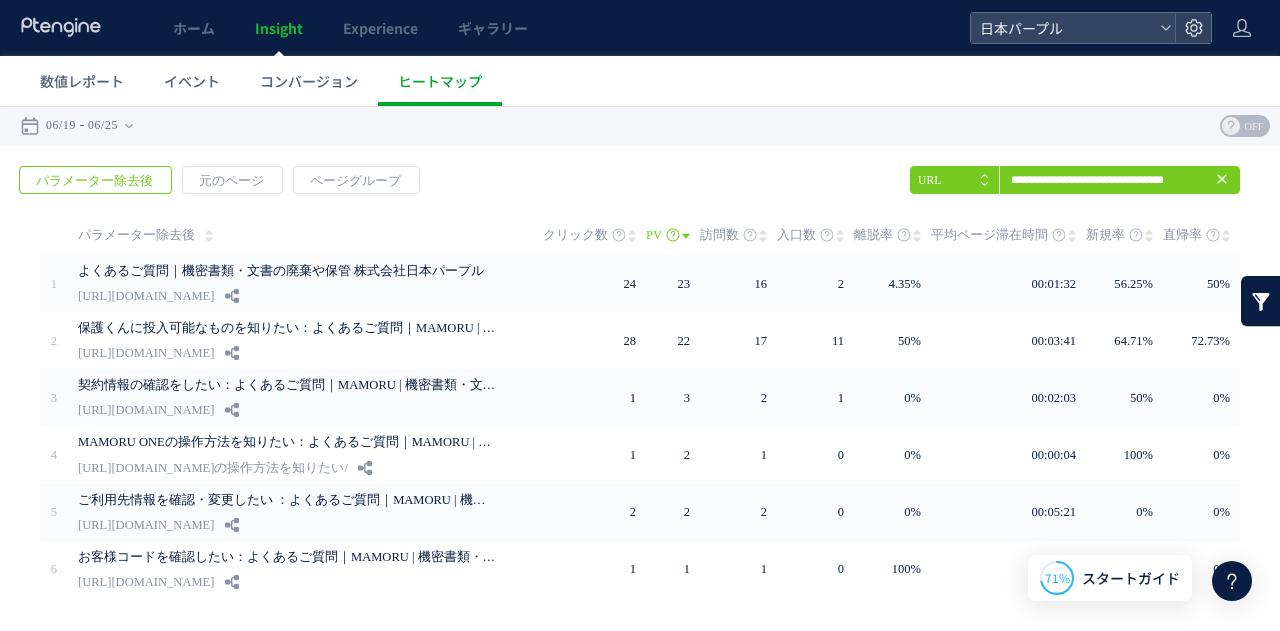 scroll, scrollTop: 54, scrollLeft: 0, axis: vertical 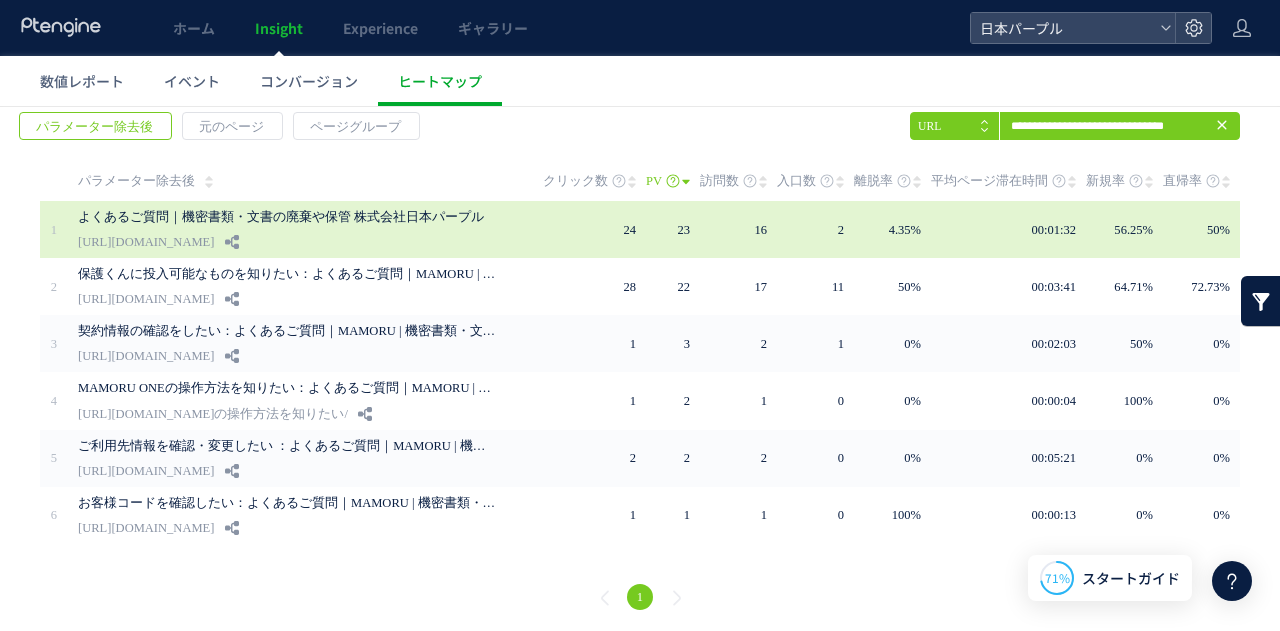 click on "[URL][DOMAIN_NAME]" at bounding box center [146, 242] 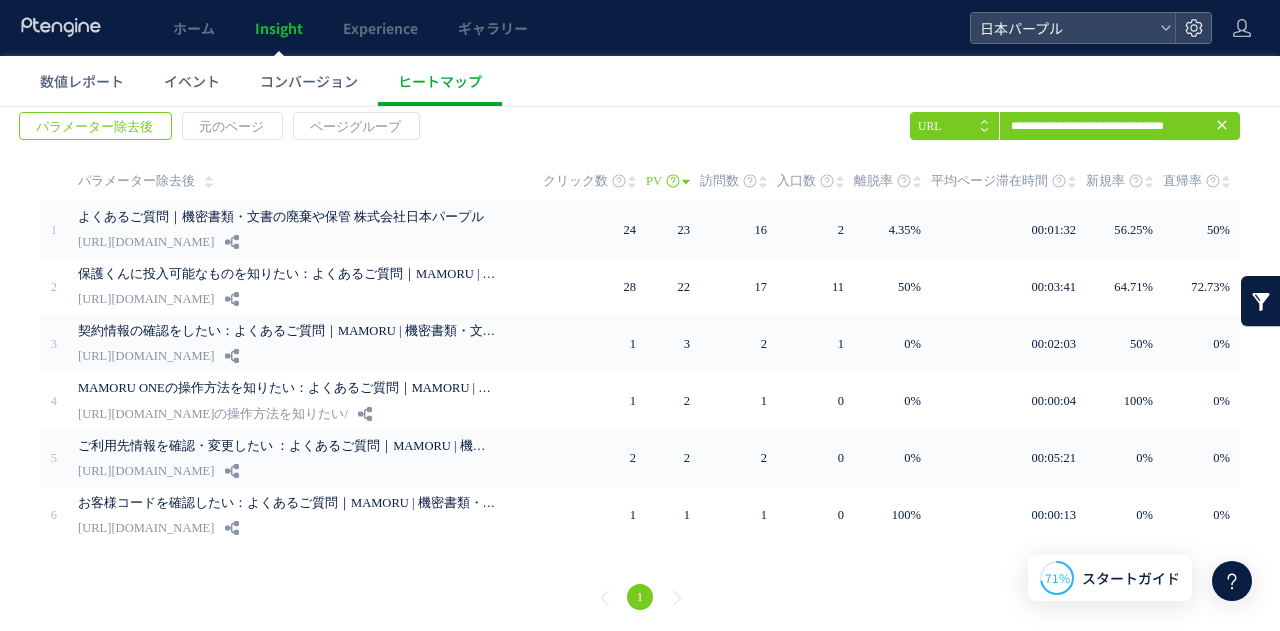 click 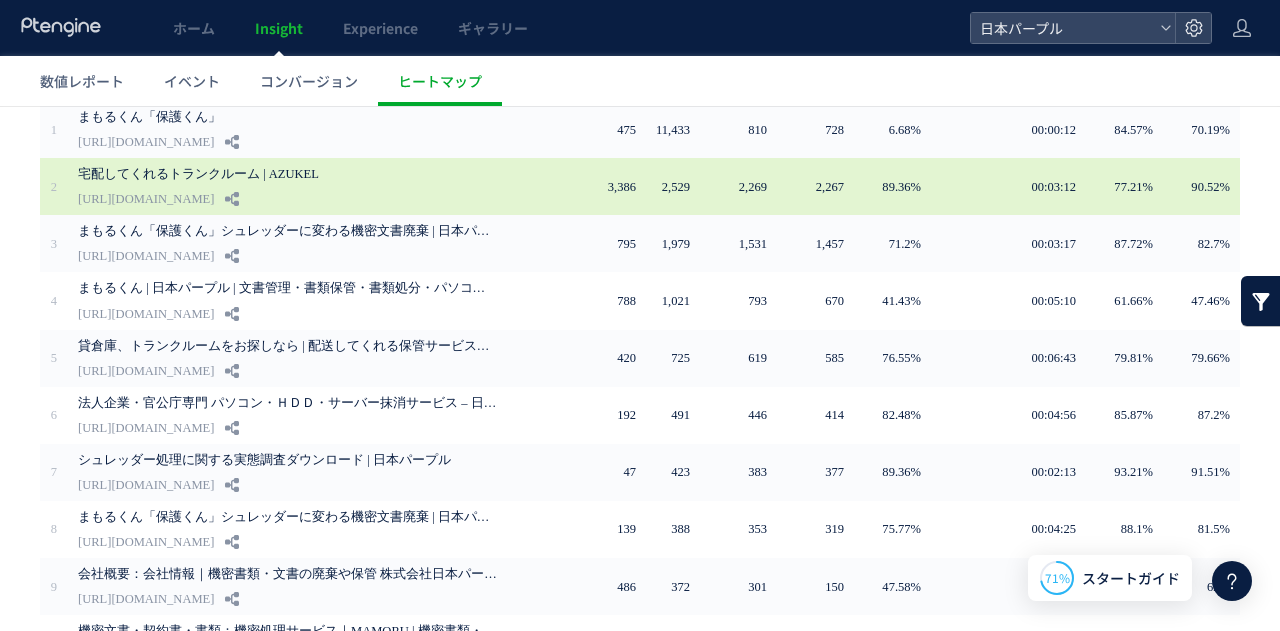 scroll, scrollTop: 254, scrollLeft: 0, axis: vertical 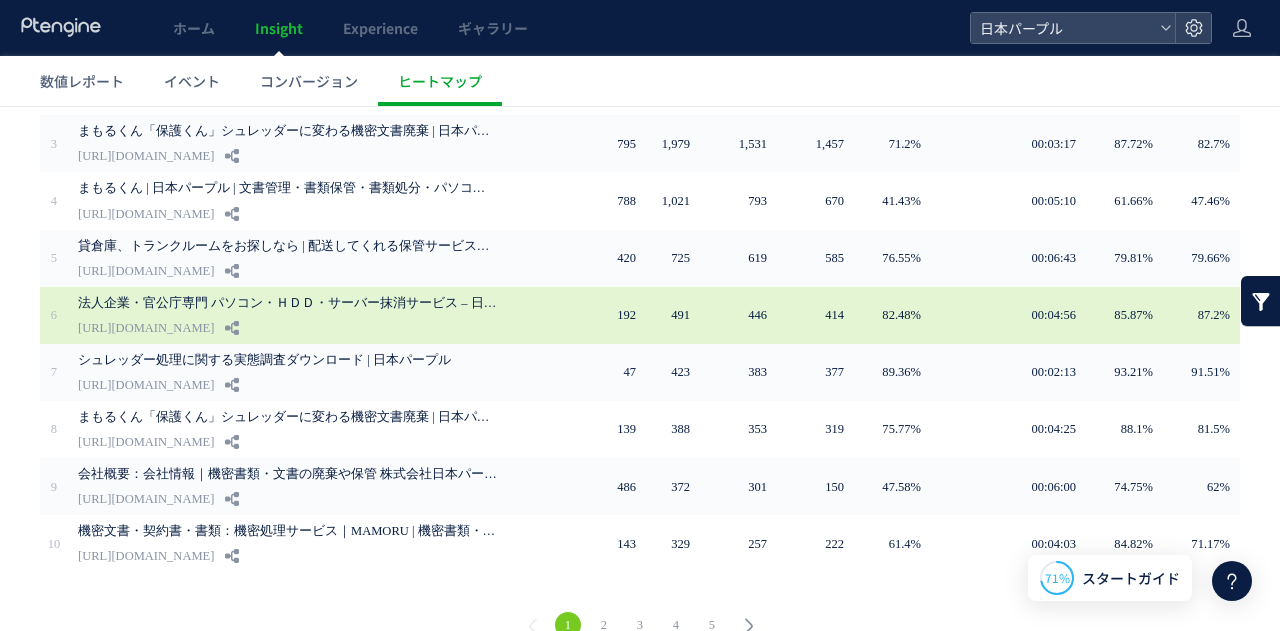 click on "[URL][DOMAIN_NAME]" at bounding box center (146, 328) 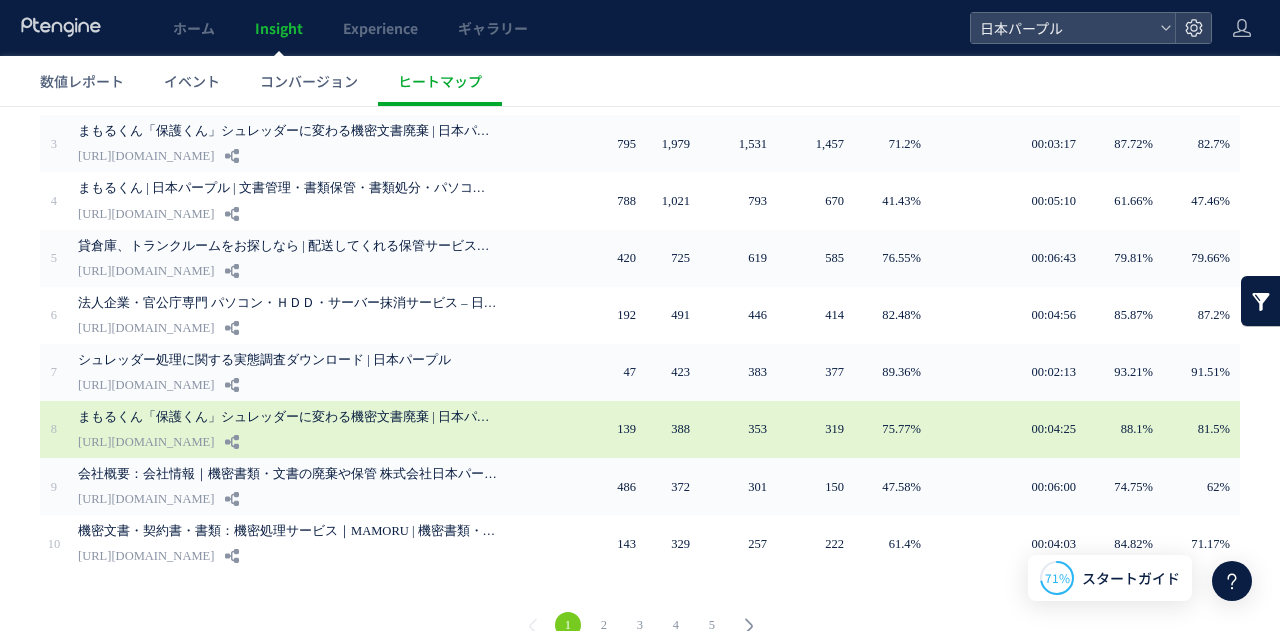 click on "[URL][DOMAIN_NAME]" at bounding box center [146, 442] 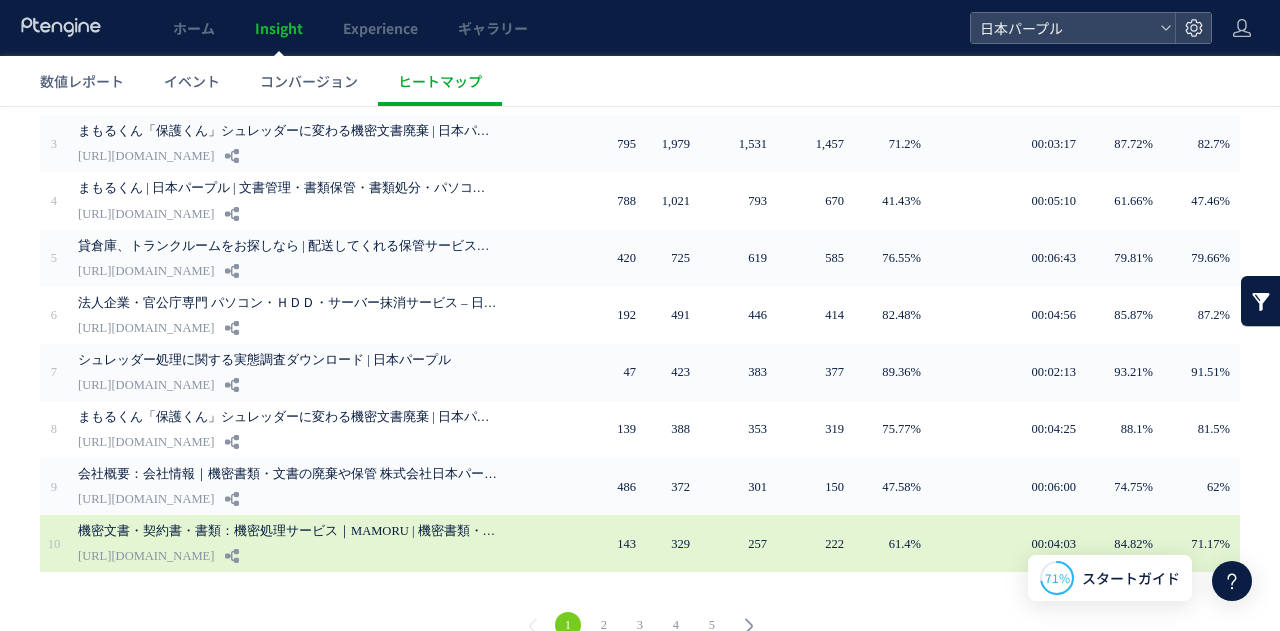 click on "機密文書・契約書・書類：機密処理サービス｜MAMORU | 機密書類・文書の廃棄や保管 日本パープル" at bounding box center (288, 531) 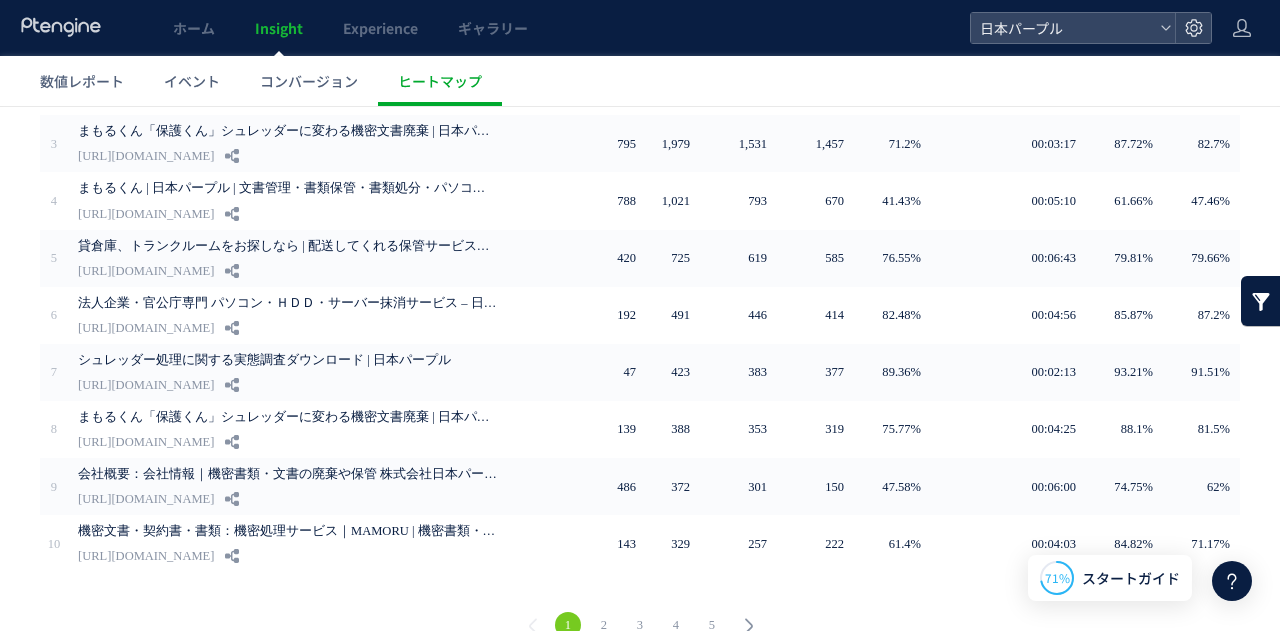 click on "2" at bounding box center [604, 625] 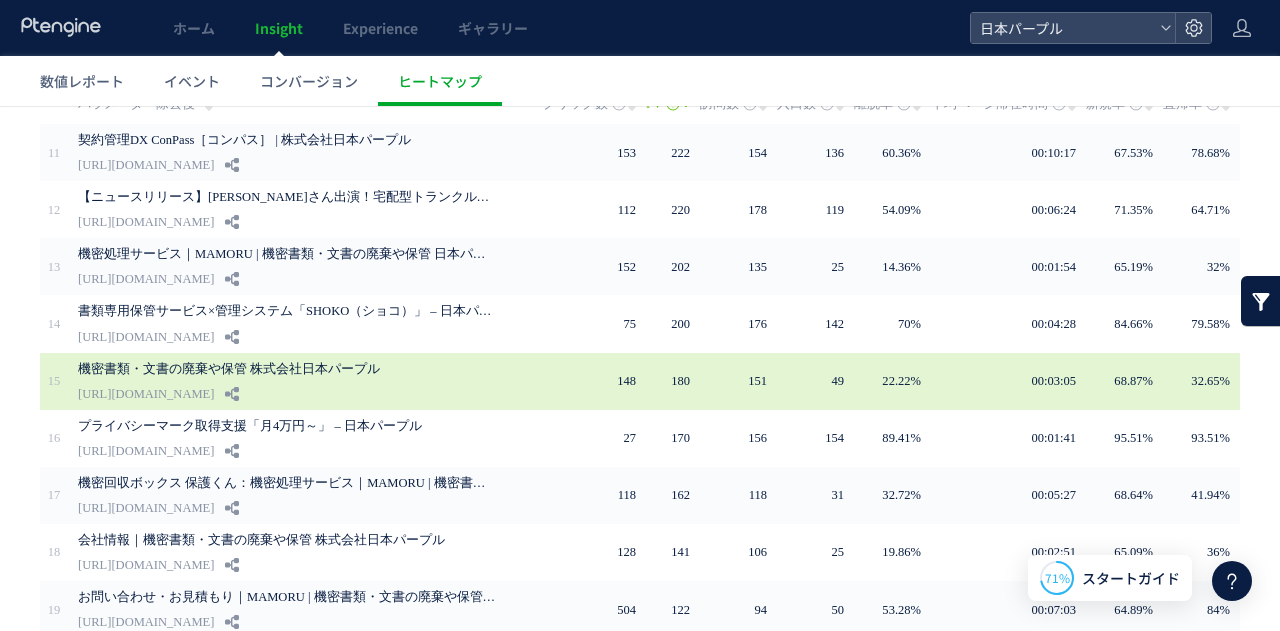 scroll, scrollTop: 0, scrollLeft: 0, axis: both 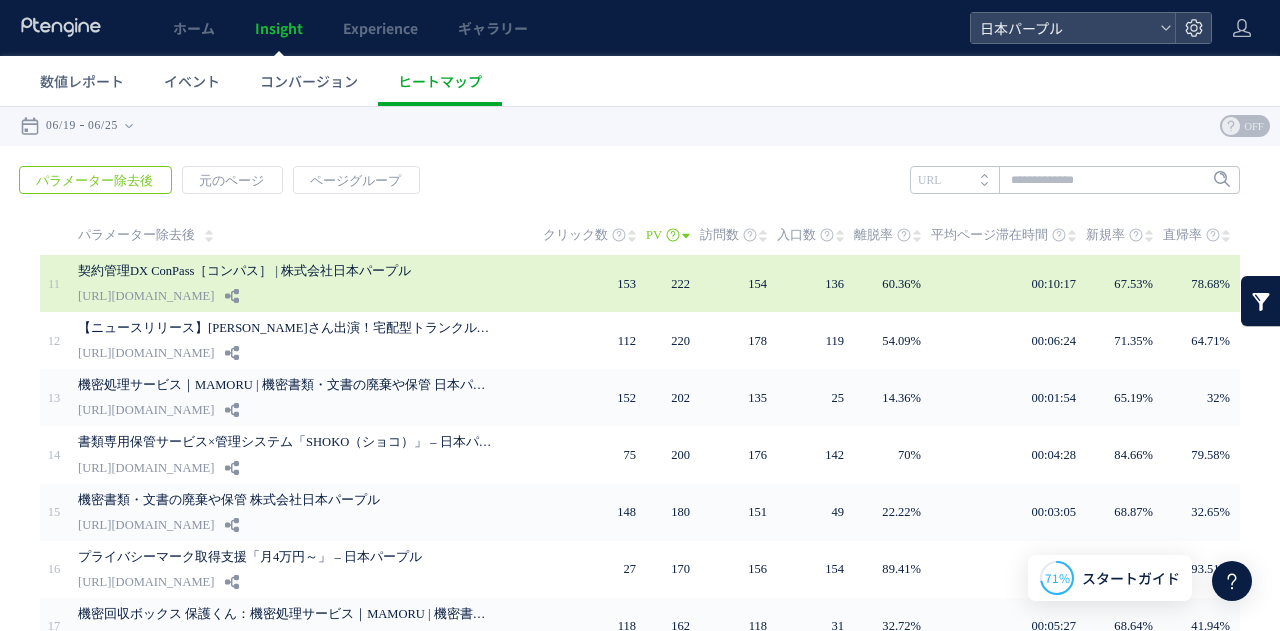 click on "[URL][DOMAIN_NAME]" at bounding box center (146, 296) 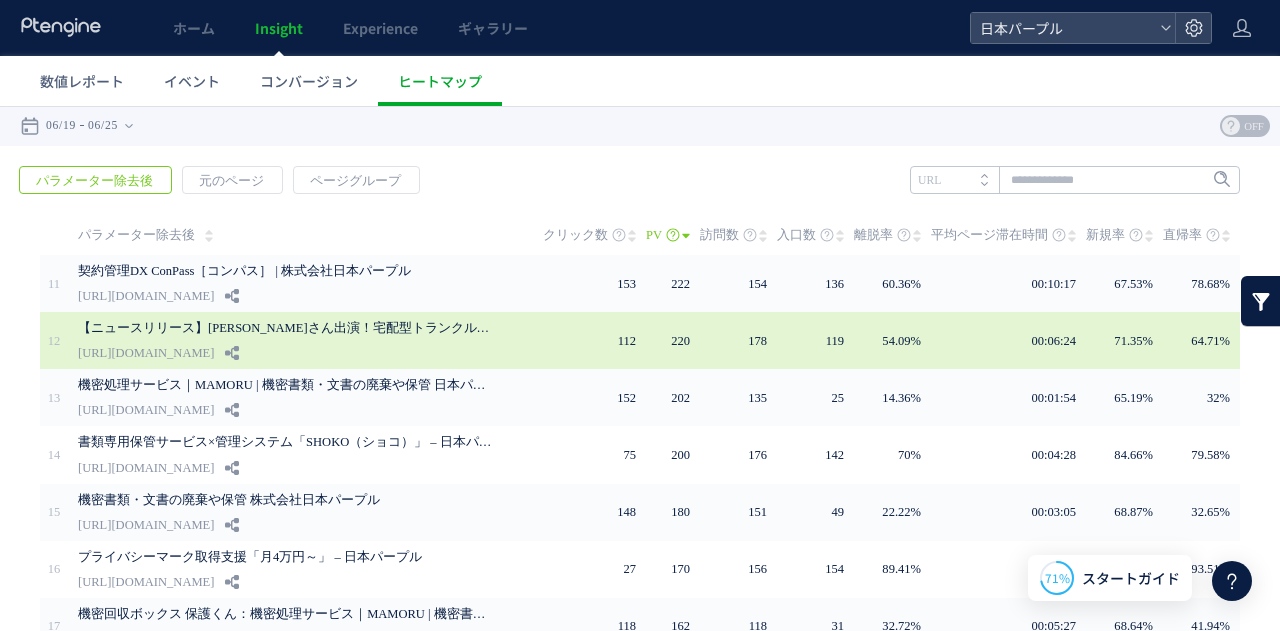 click on "【ニュースリリース】[PERSON_NAME]さん出演！宅配型トランクルーム「AZUKEL」初CM、6/16（月）よりオンエア！：お知らせ｜機密書類・文書の廃棄や保管 株式会社日本パープル" at bounding box center (288, 328) 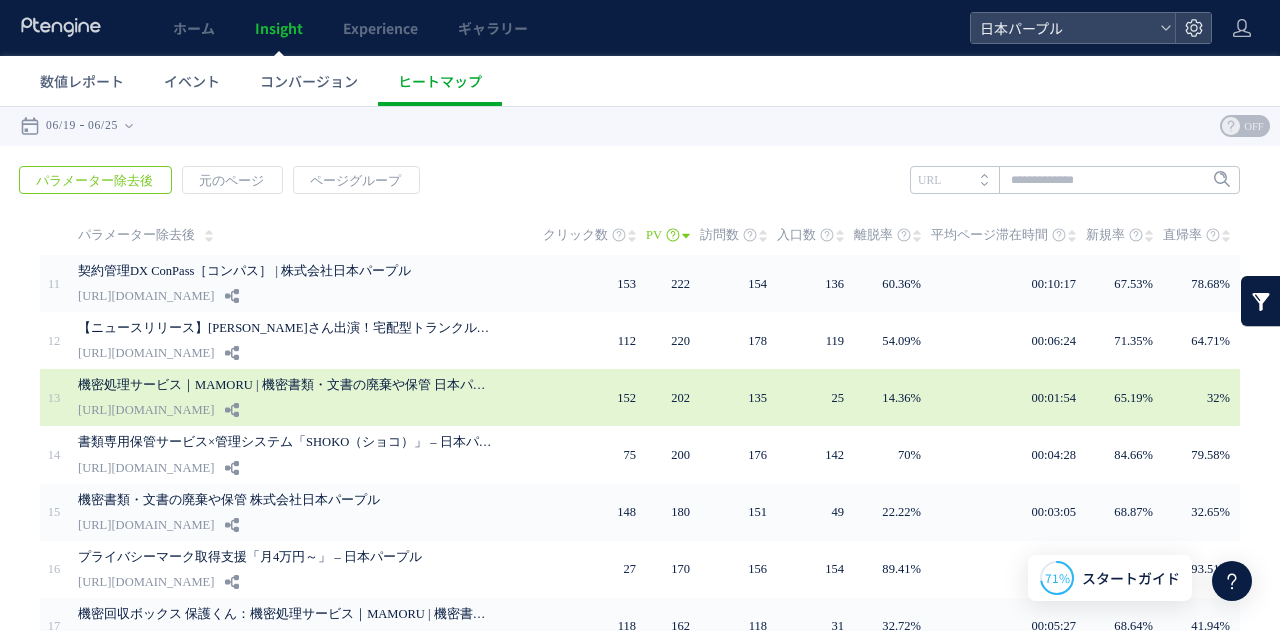 click on "[URL][DOMAIN_NAME]" at bounding box center (146, 410) 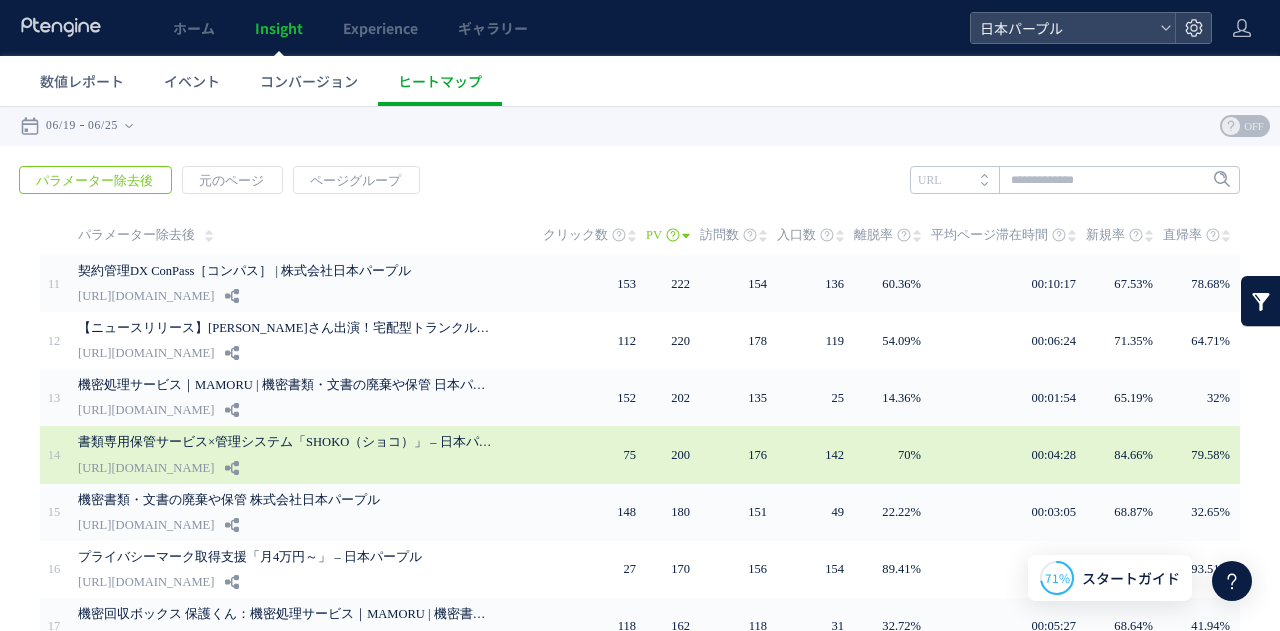 click on "書類専用保管サービス×管理システム「SHOKO（ショコ）」 – 日本パープル" at bounding box center (288, 442) 